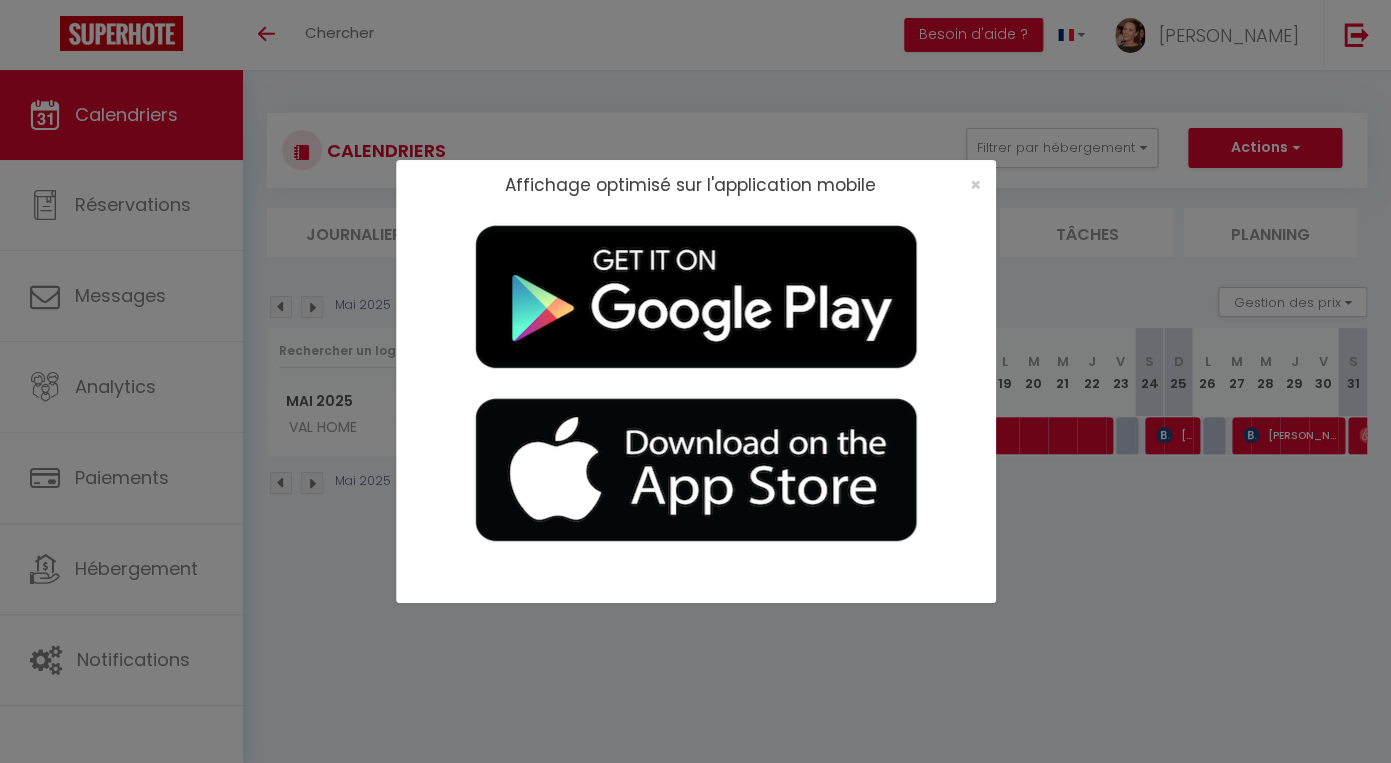 scroll, scrollTop: 0, scrollLeft: 0, axis: both 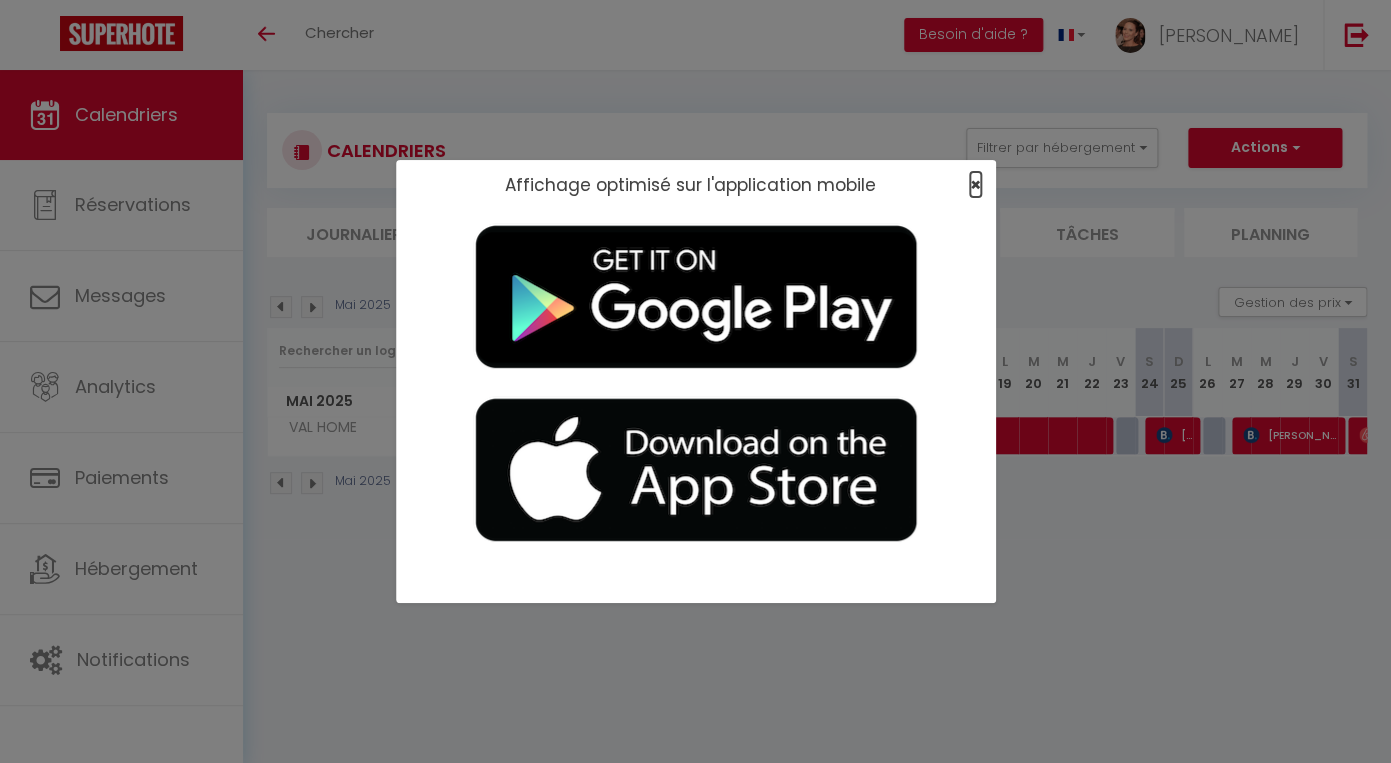 click on "×" at bounding box center [975, 184] 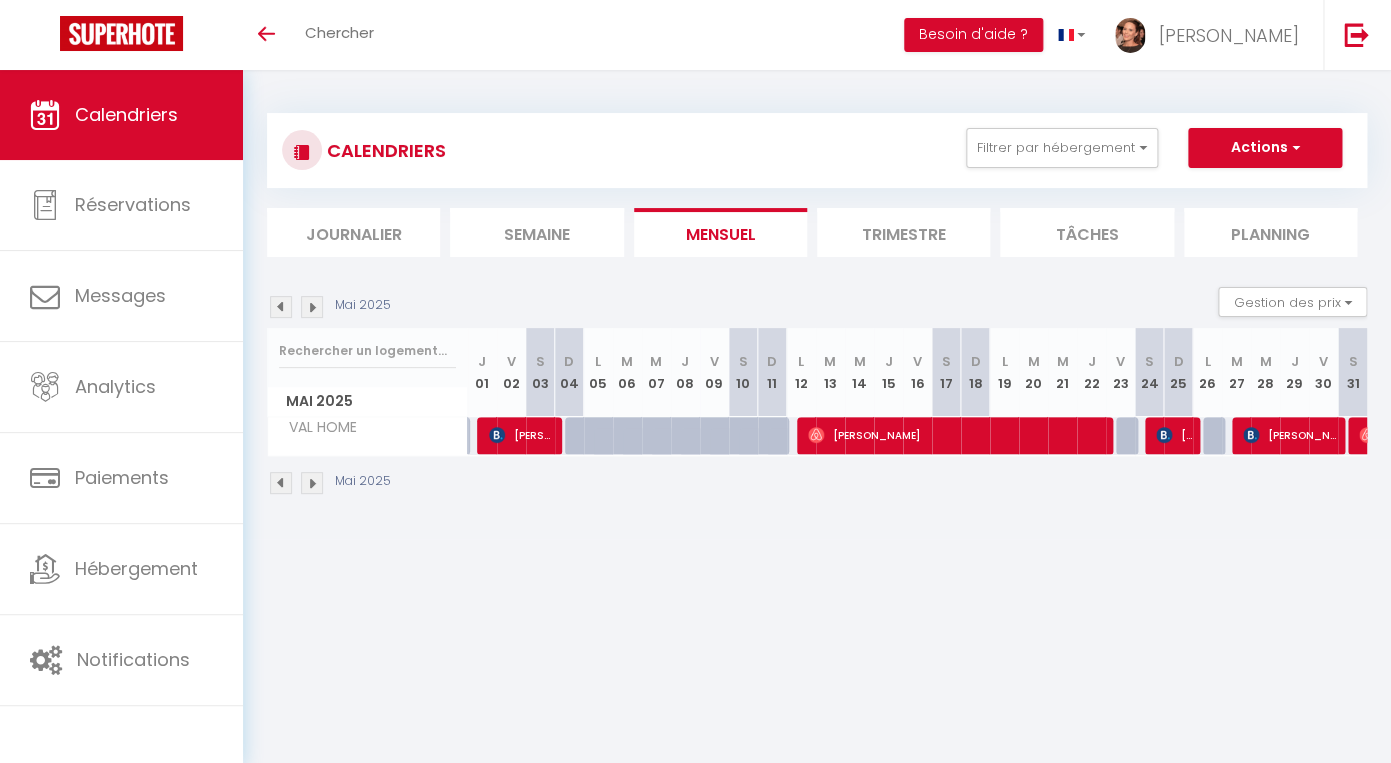 click on "[PERSON_NAME]" at bounding box center [523, 435] 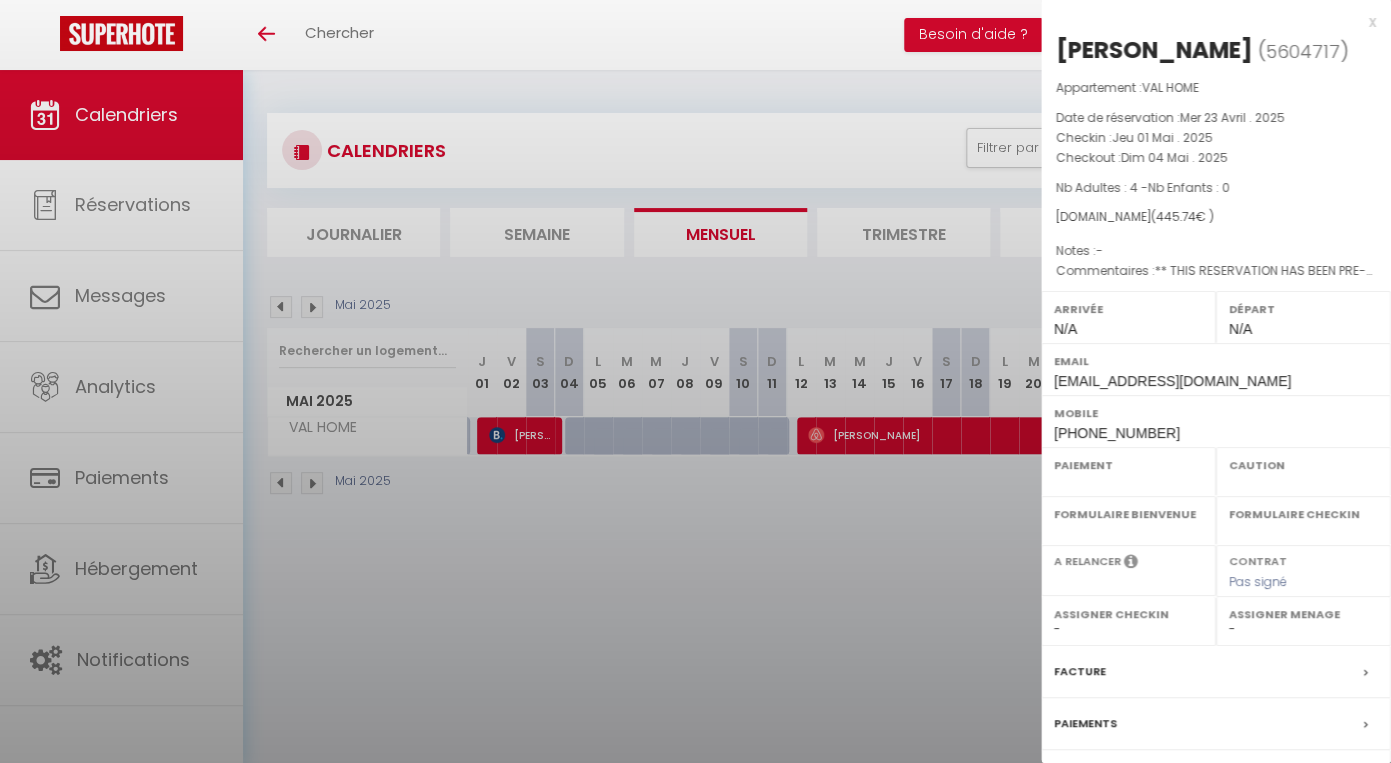 select on "OK" 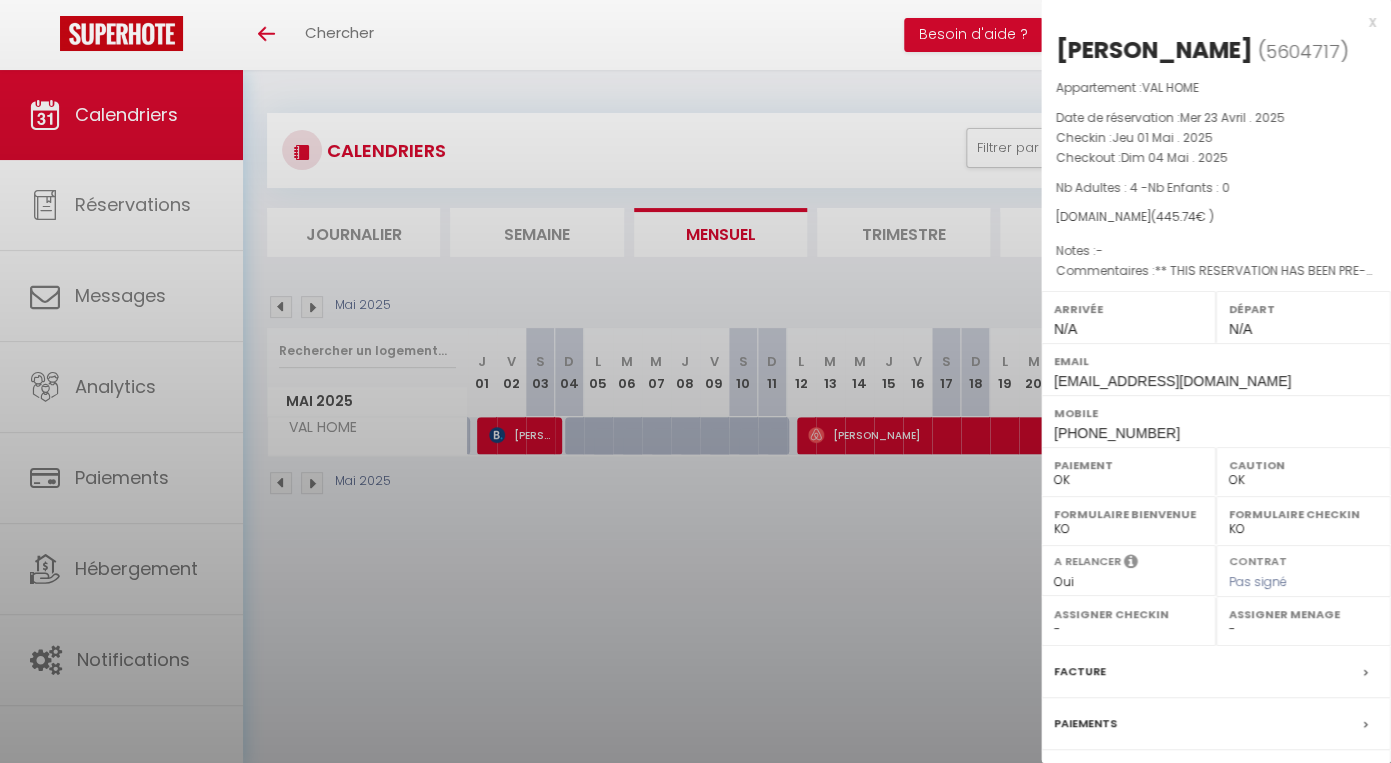 scroll, scrollTop: 169, scrollLeft: 0, axis: vertical 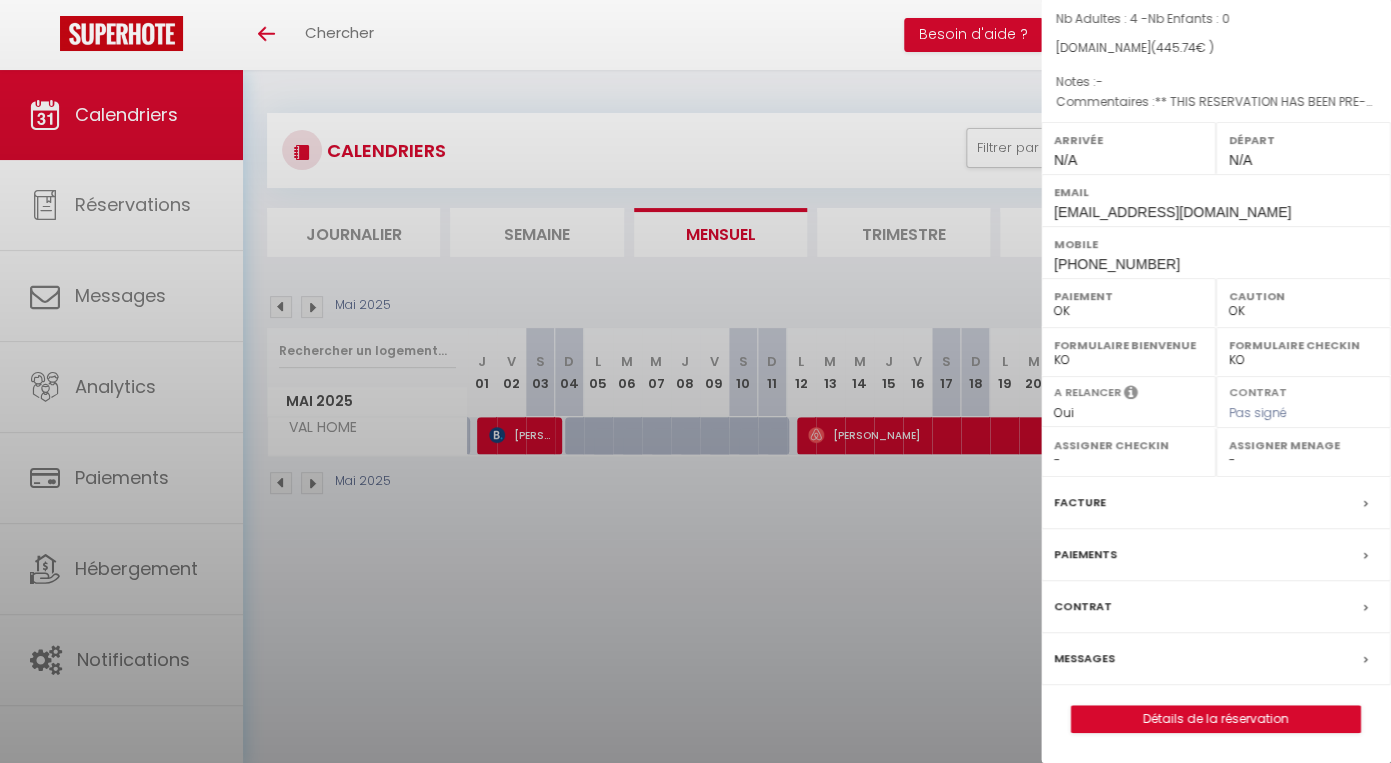 select 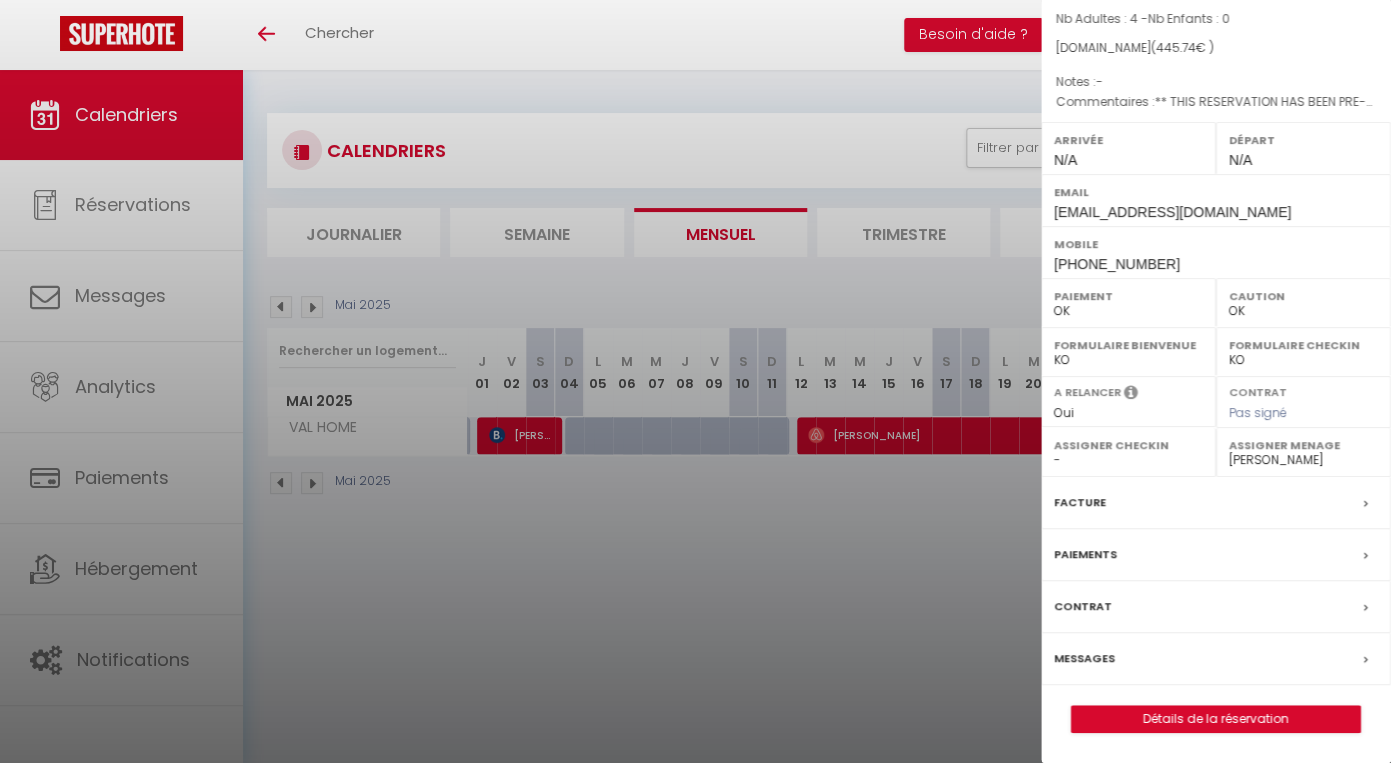 scroll, scrollTop: 70, scrollLeft: 0, axis: vertical 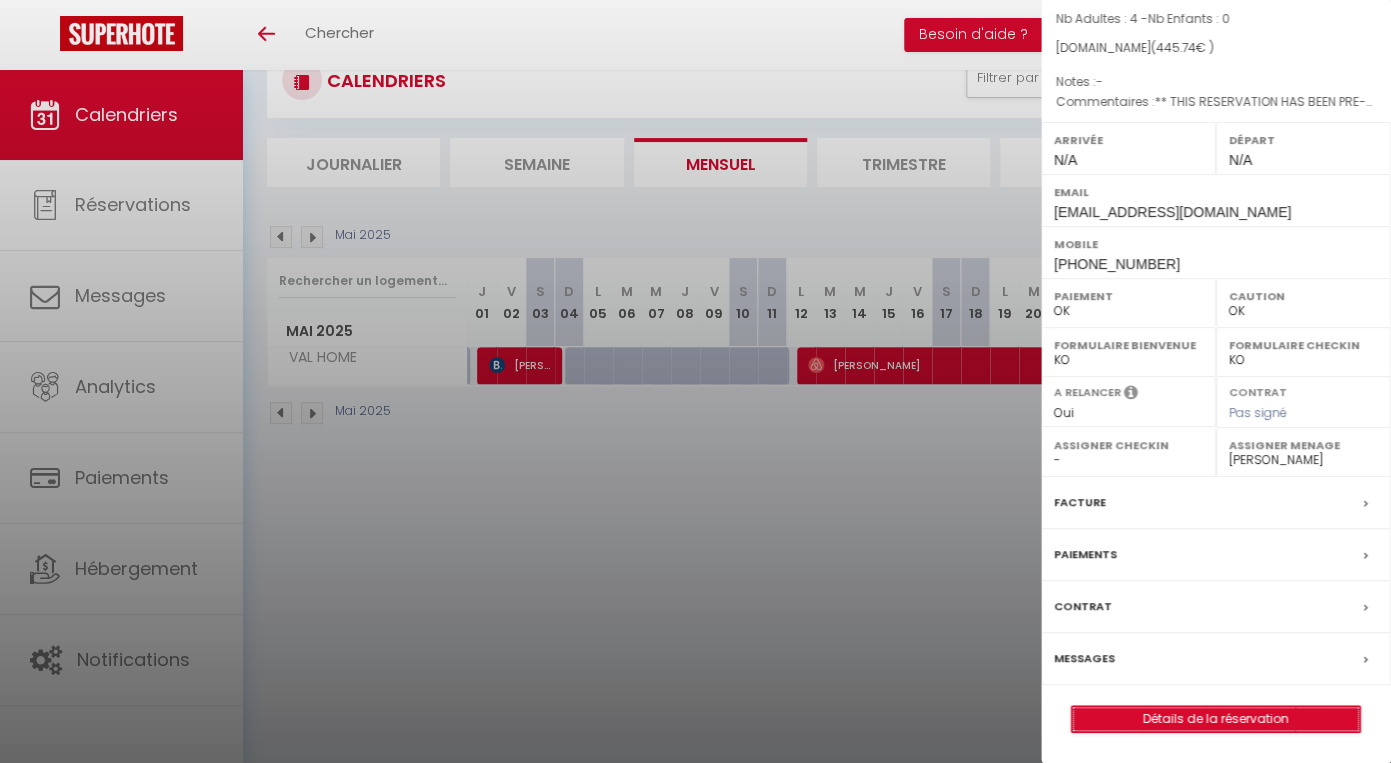 click on "Détails de la réservation" at bounding box center [1216, 719] 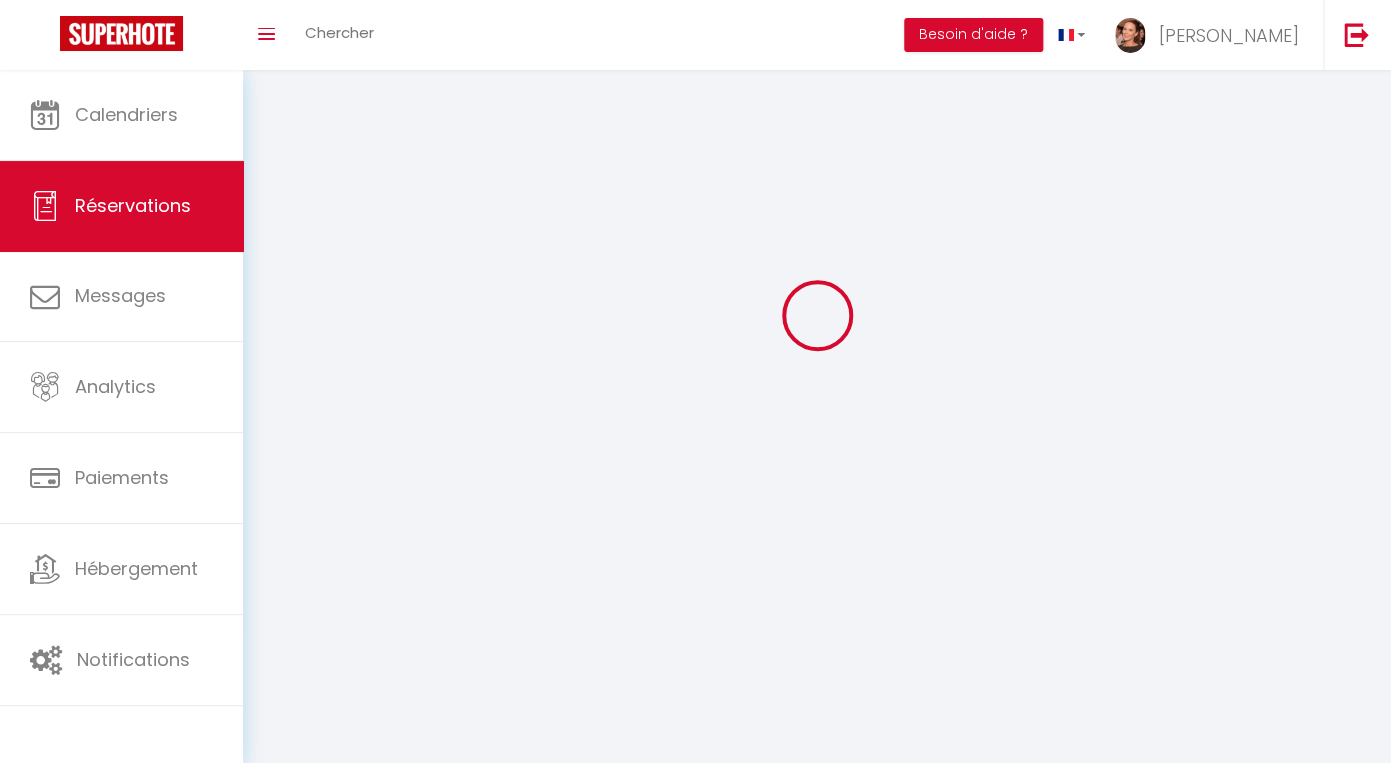 scroll, scrollTop: 0, scrollLeft: 0, axis: both 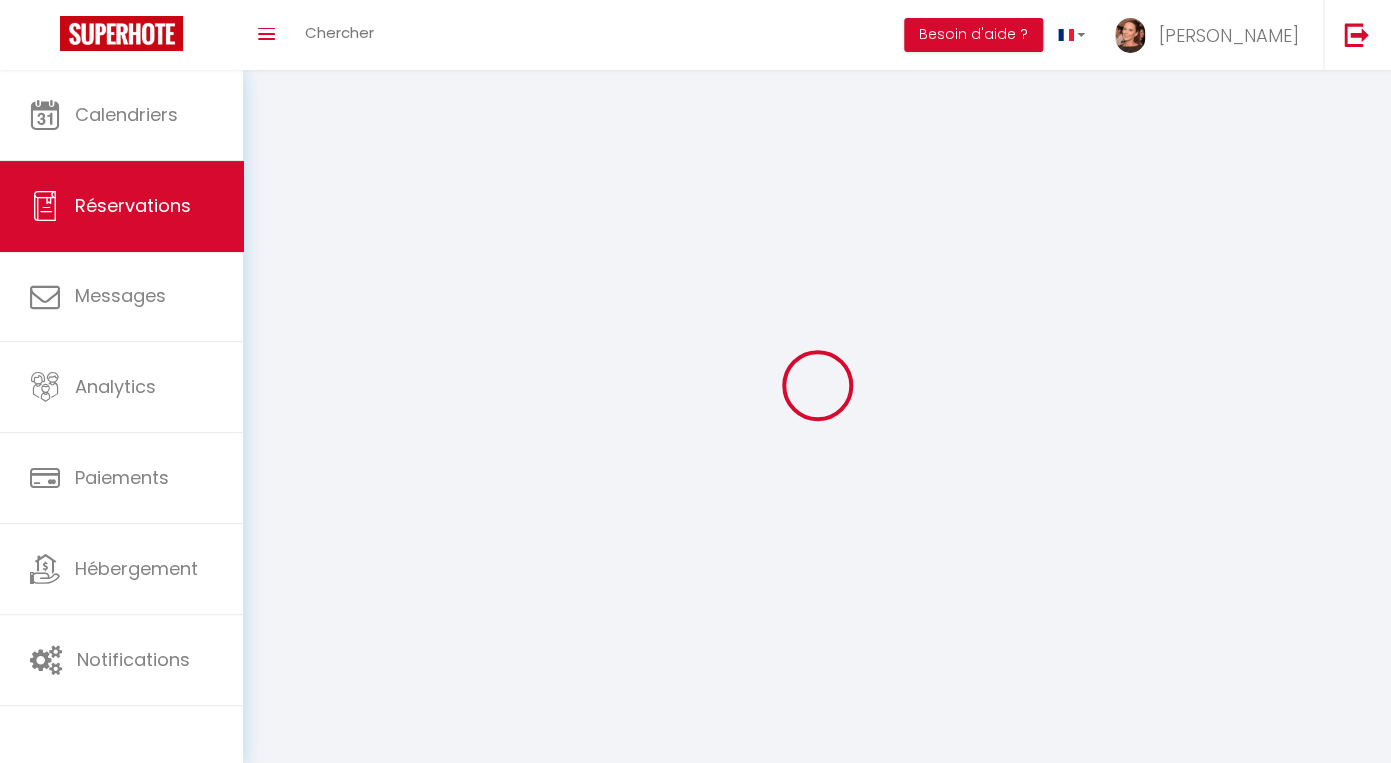 type on "[PERSON_NAME]" 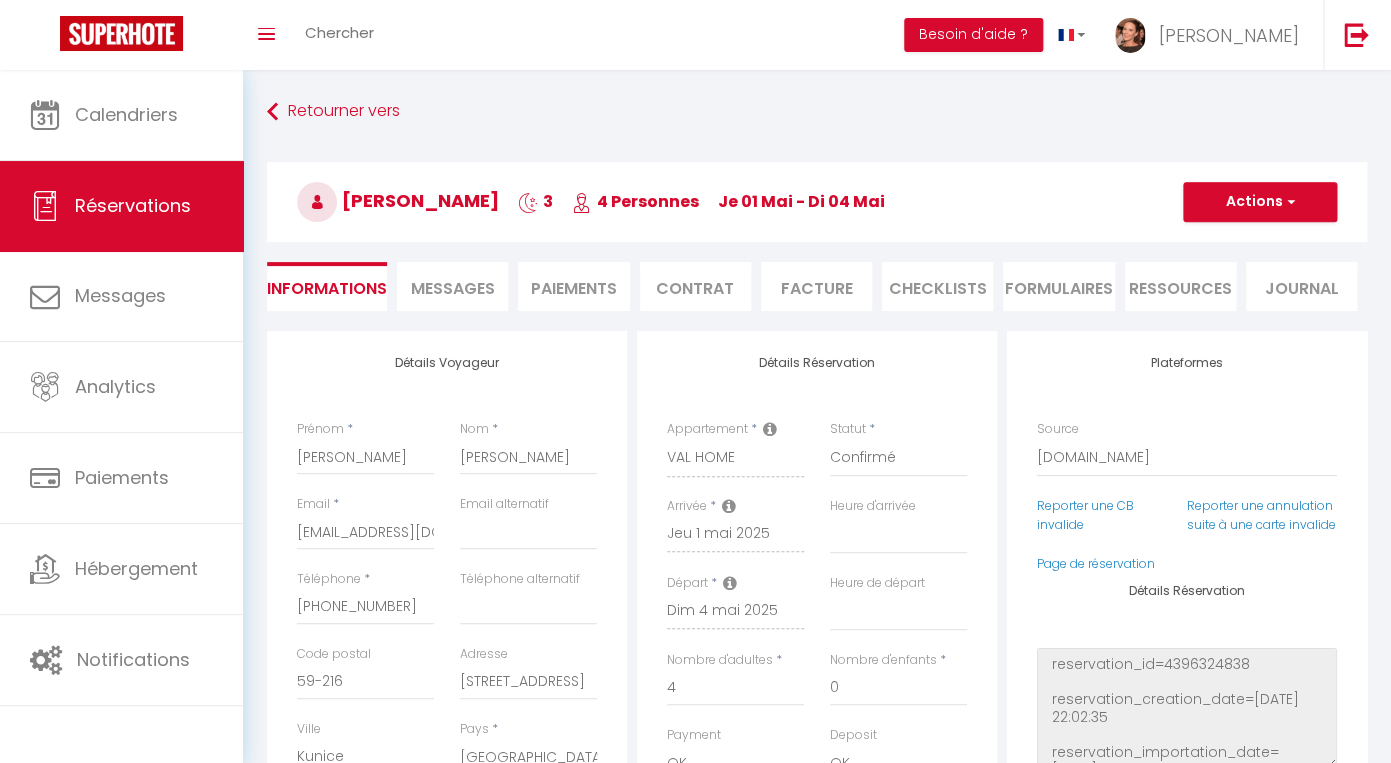 type on "101" 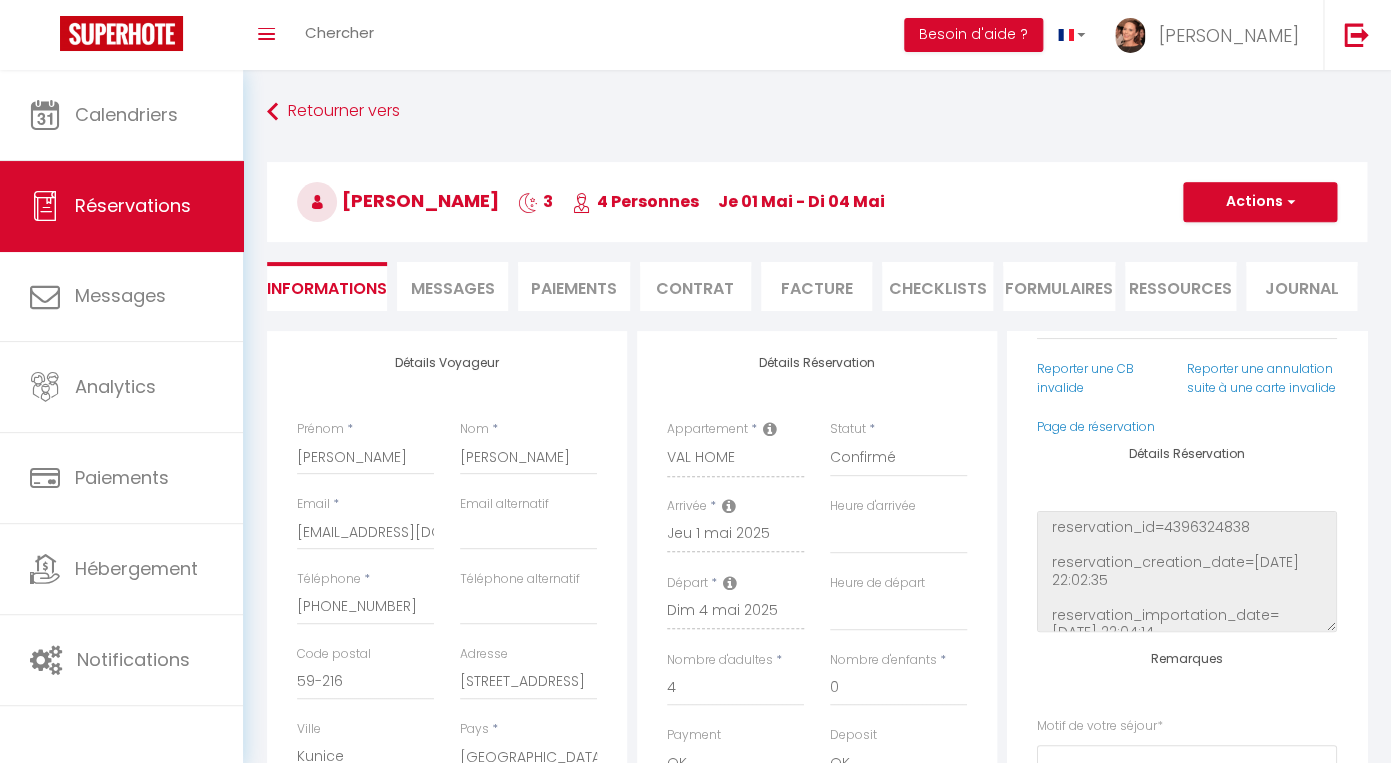 scroll, scrollTop: 150, scrollLeft: 0, axis: vertical 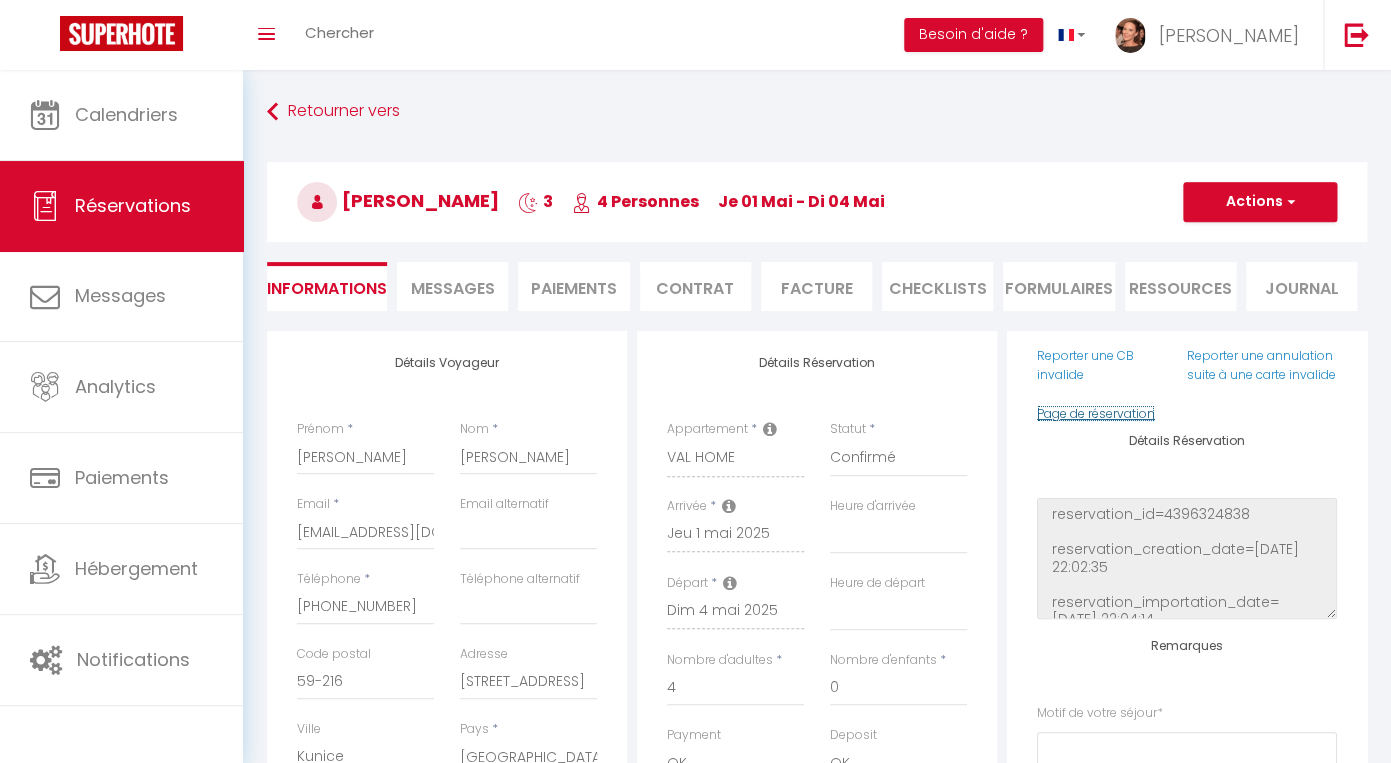 click on "Page de réservation" at bounding box center [1096, 413] 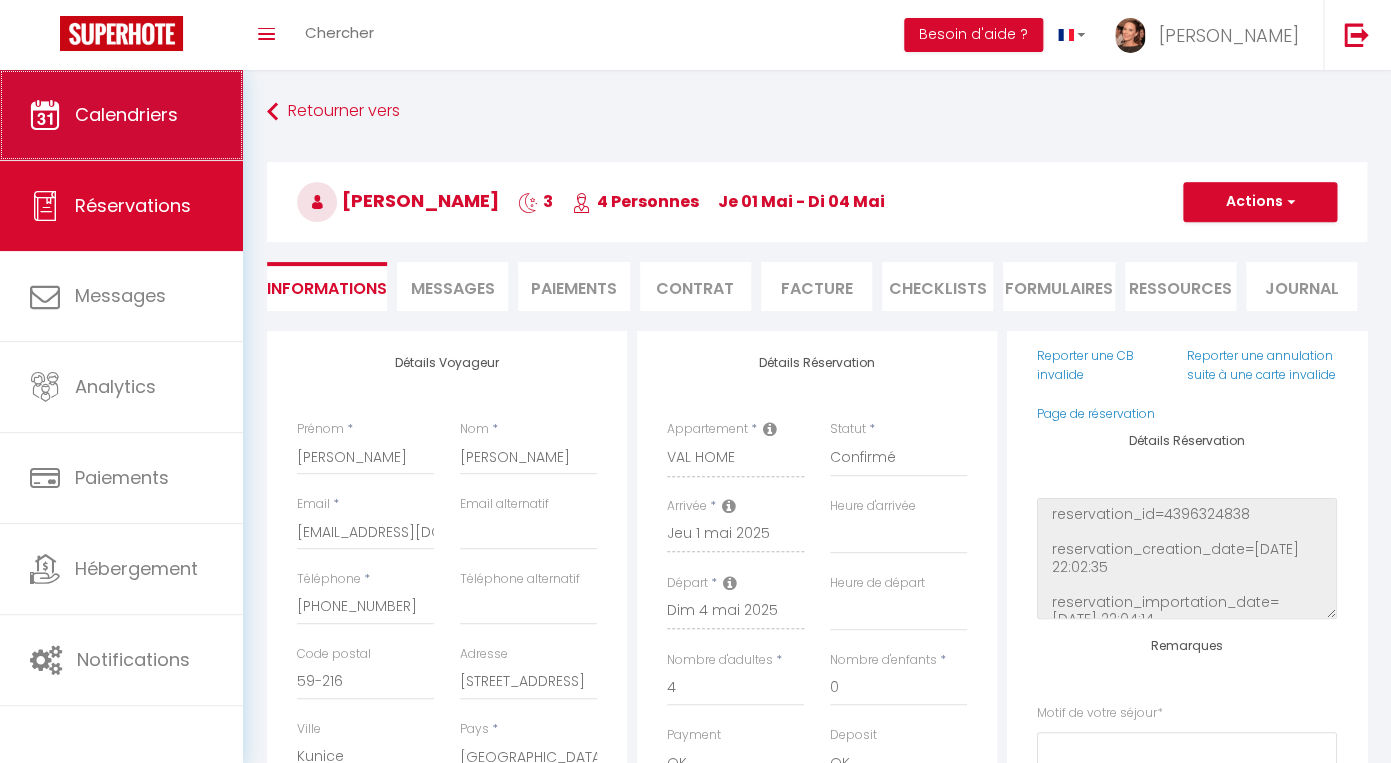 click on "Calendriers" at bounding box center (126, 114) 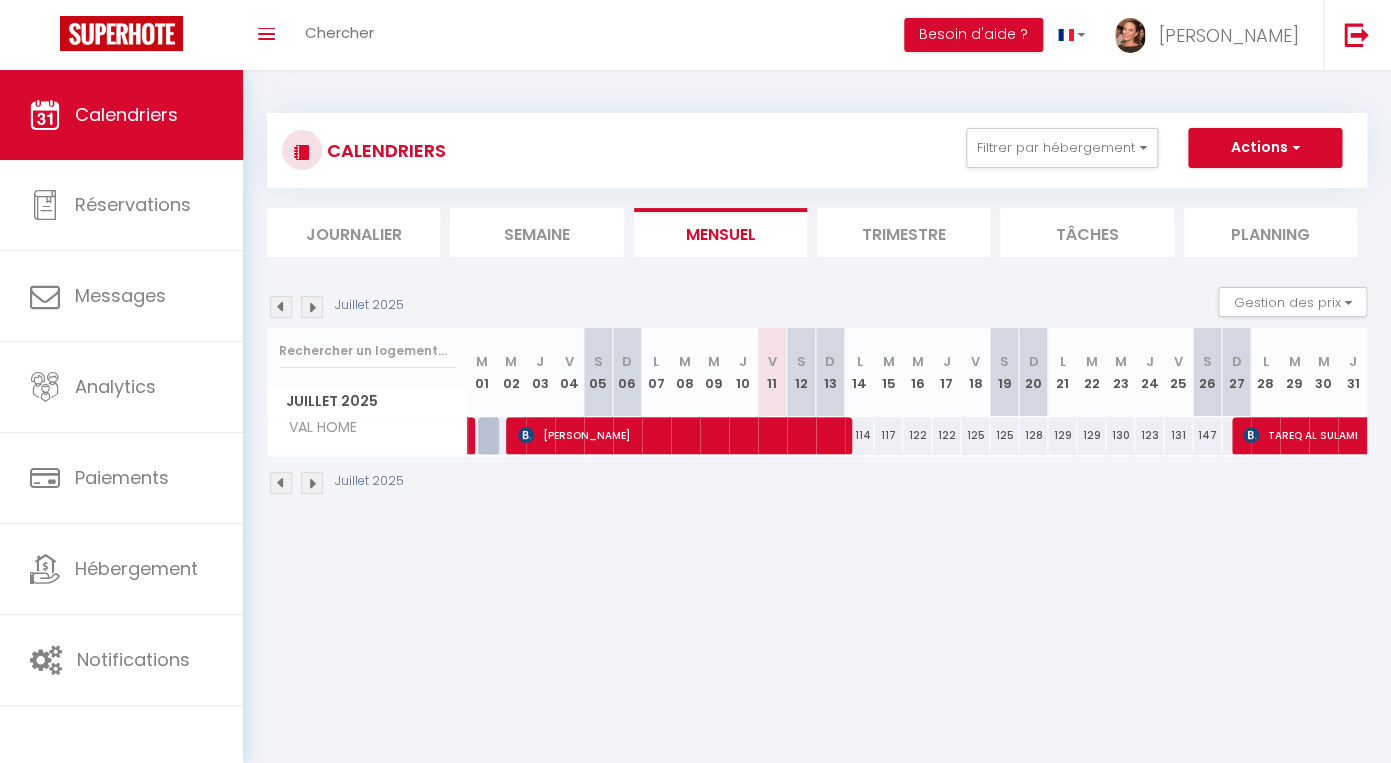click at bounding box center (281, 307) 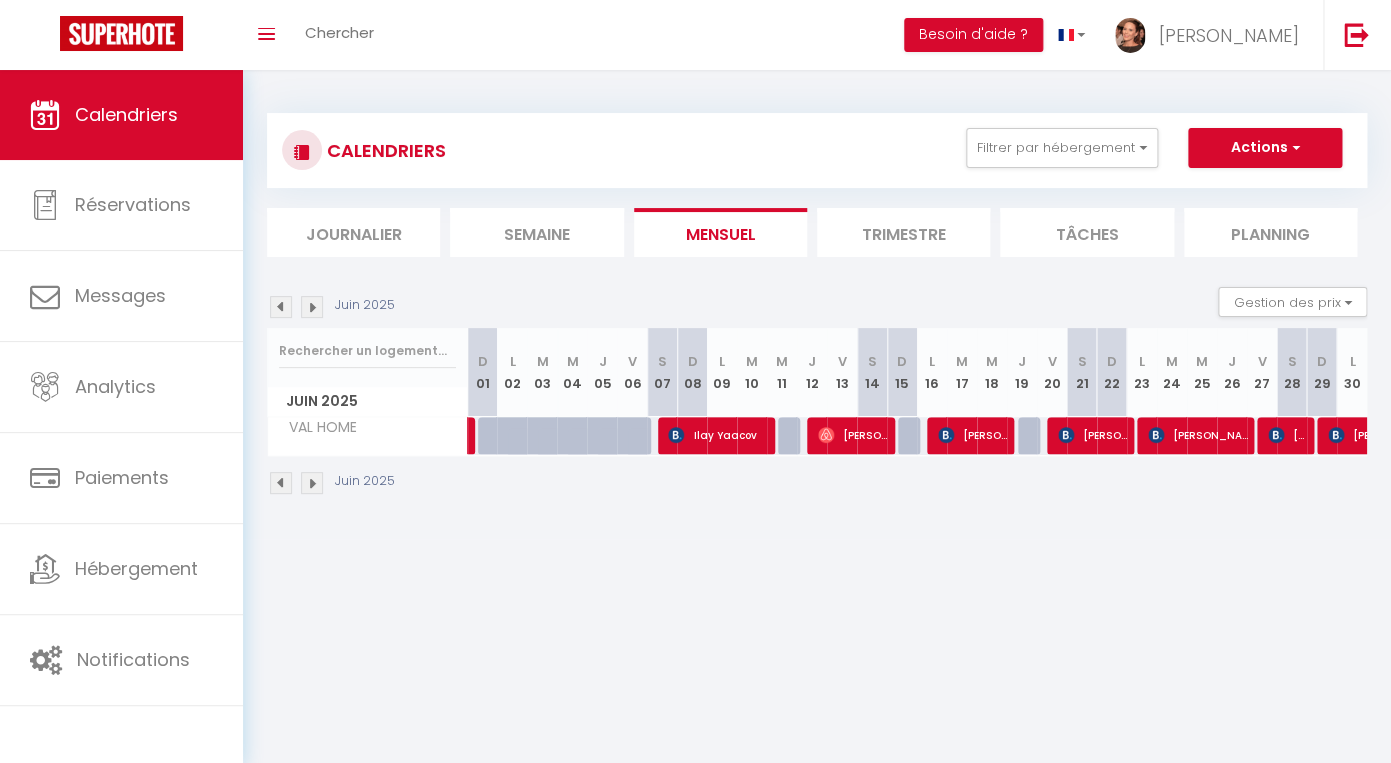 click at bounding box center (281, 307) 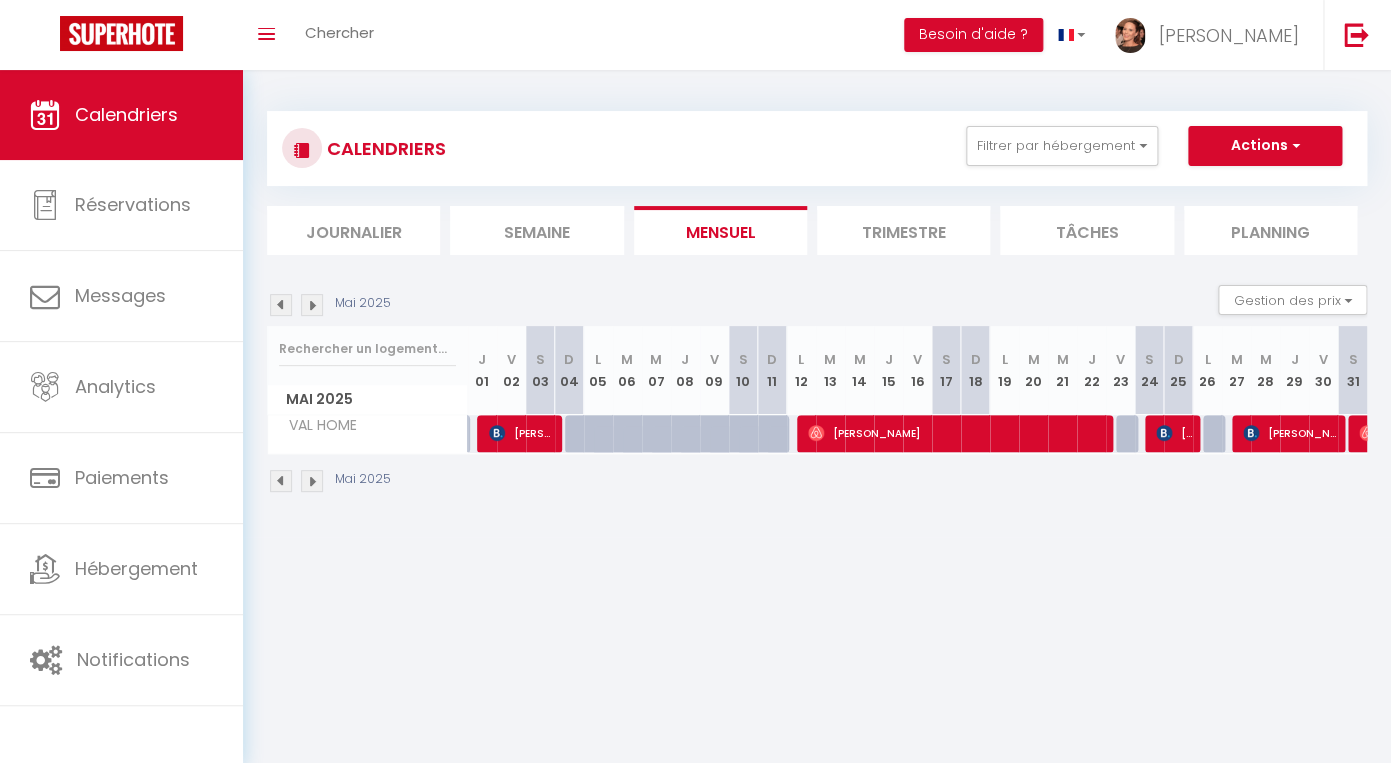 scroll, scrollTop: 4, scrollLeft: 0, axis: vertical 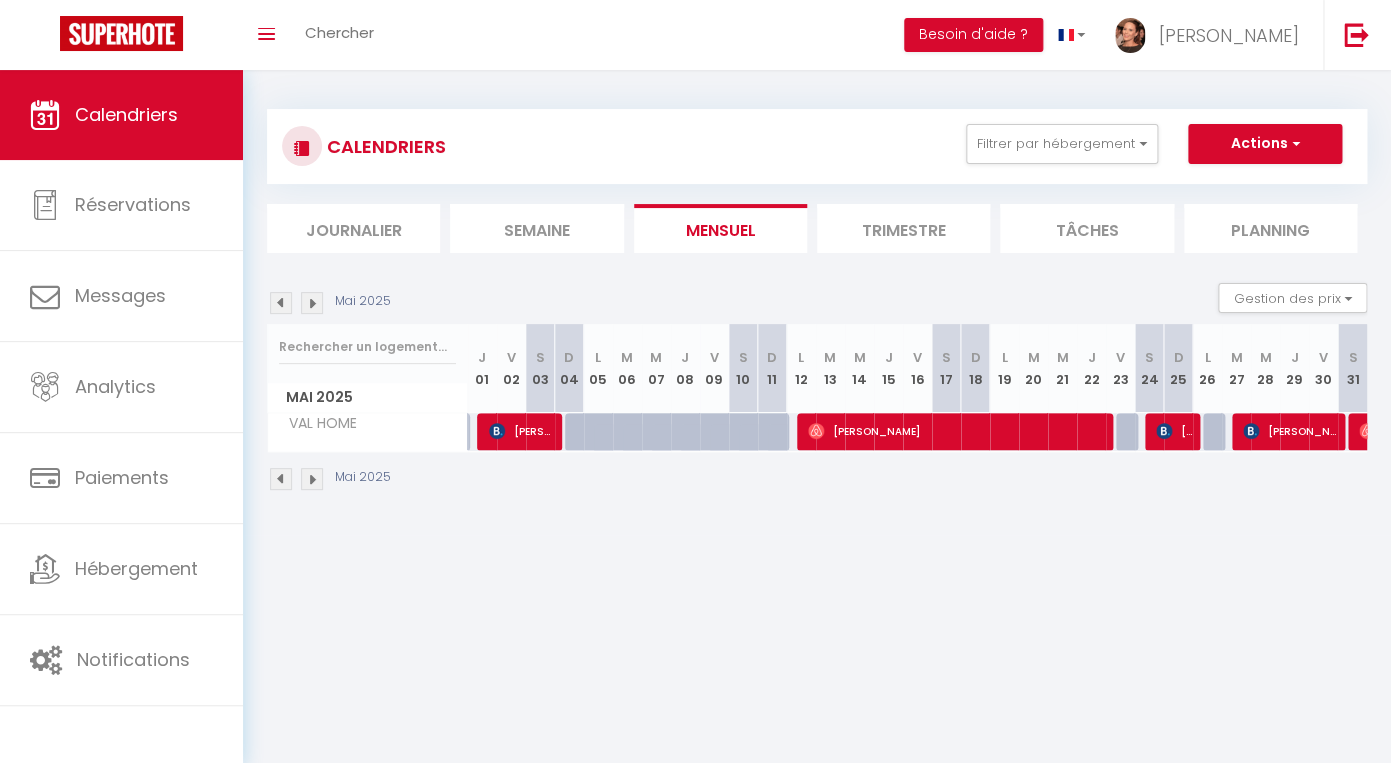 click on "[PERSON_NAME]" at bounding box center (1175, 431) 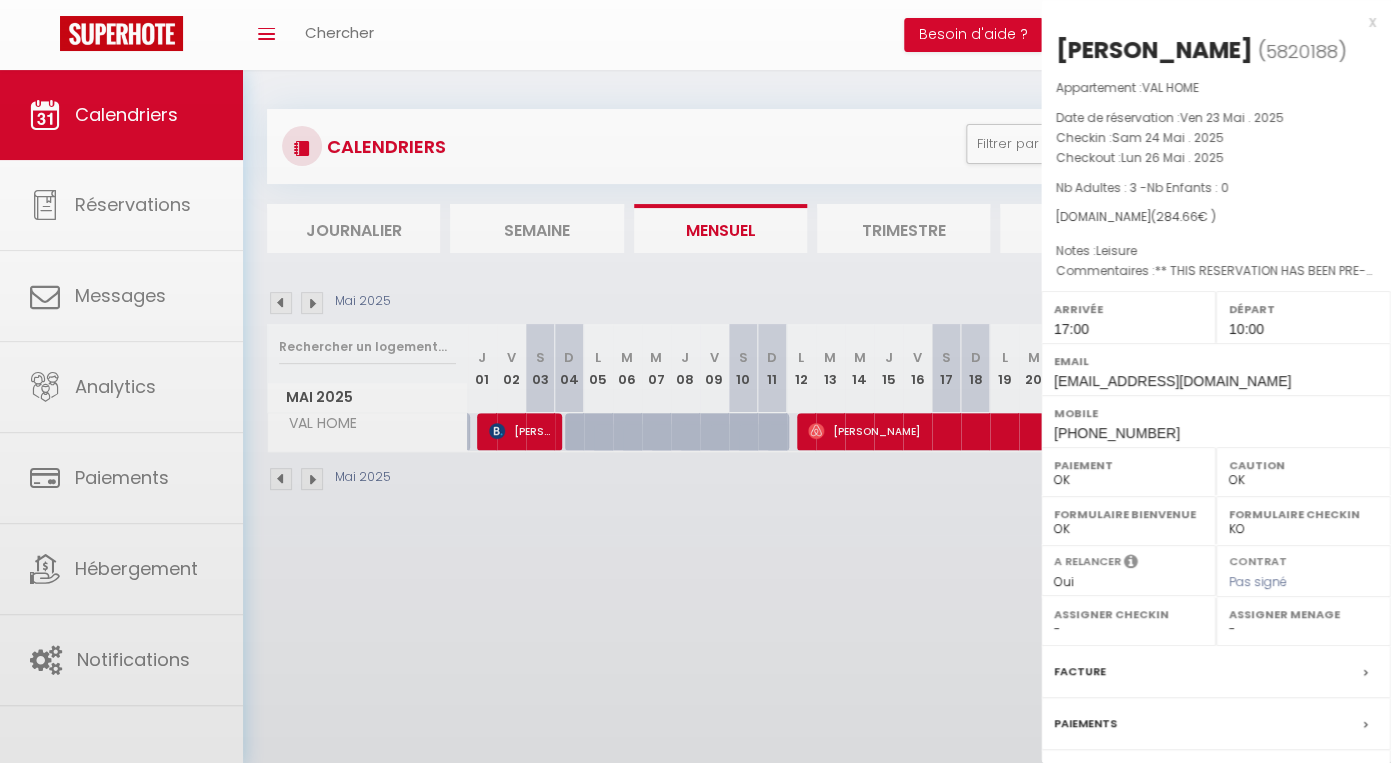 scroll, scrollTop: 169, scrollLeft: 0, axis: vertical 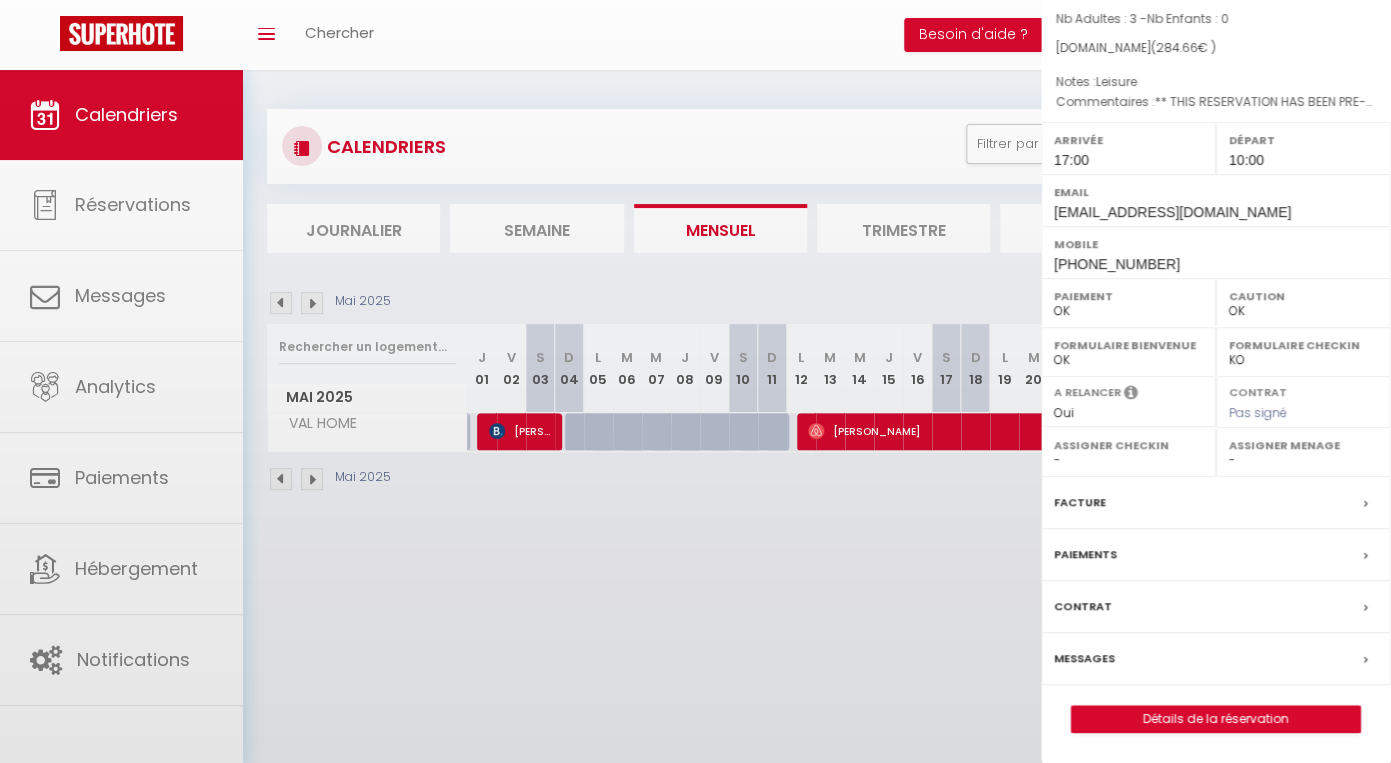 select on "42901" 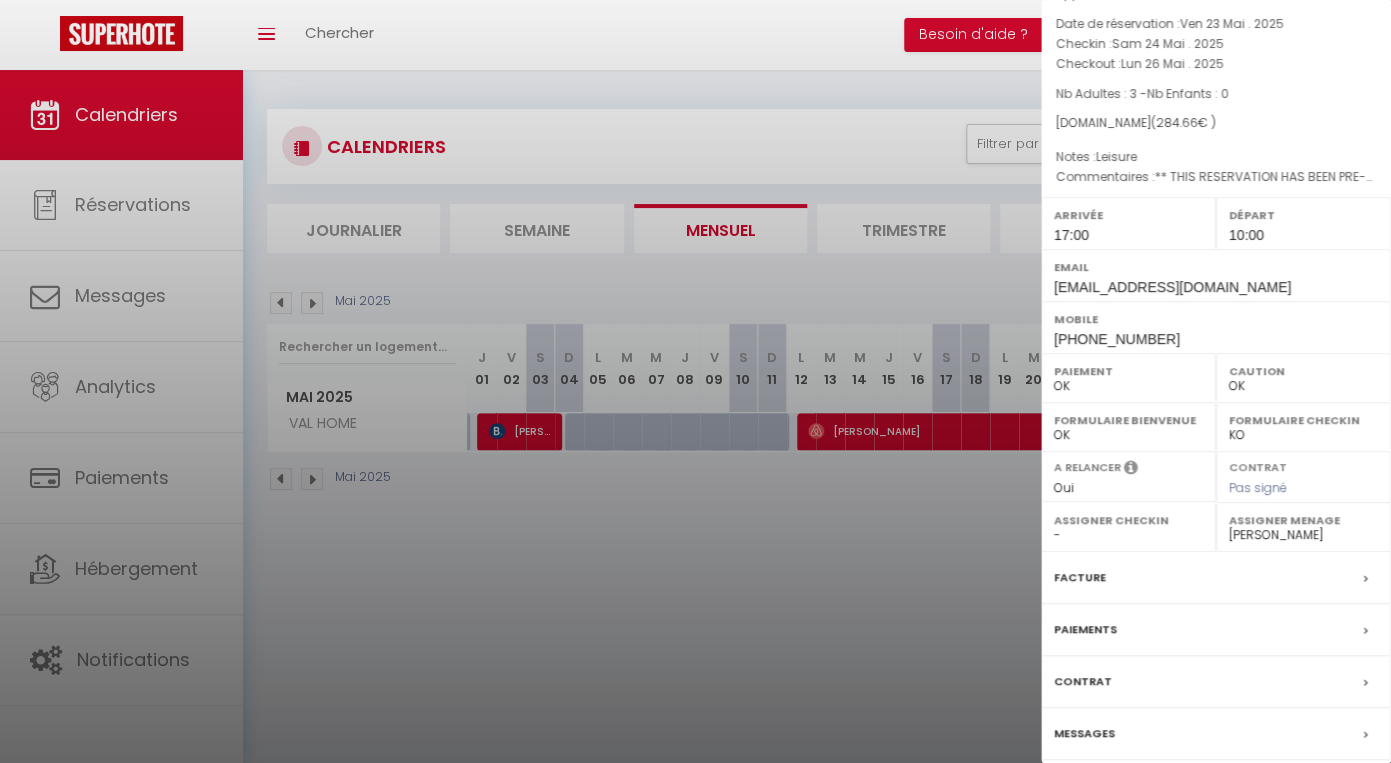 scroll, scrollTop: 169, scrollLeft: 0, axis: vertical 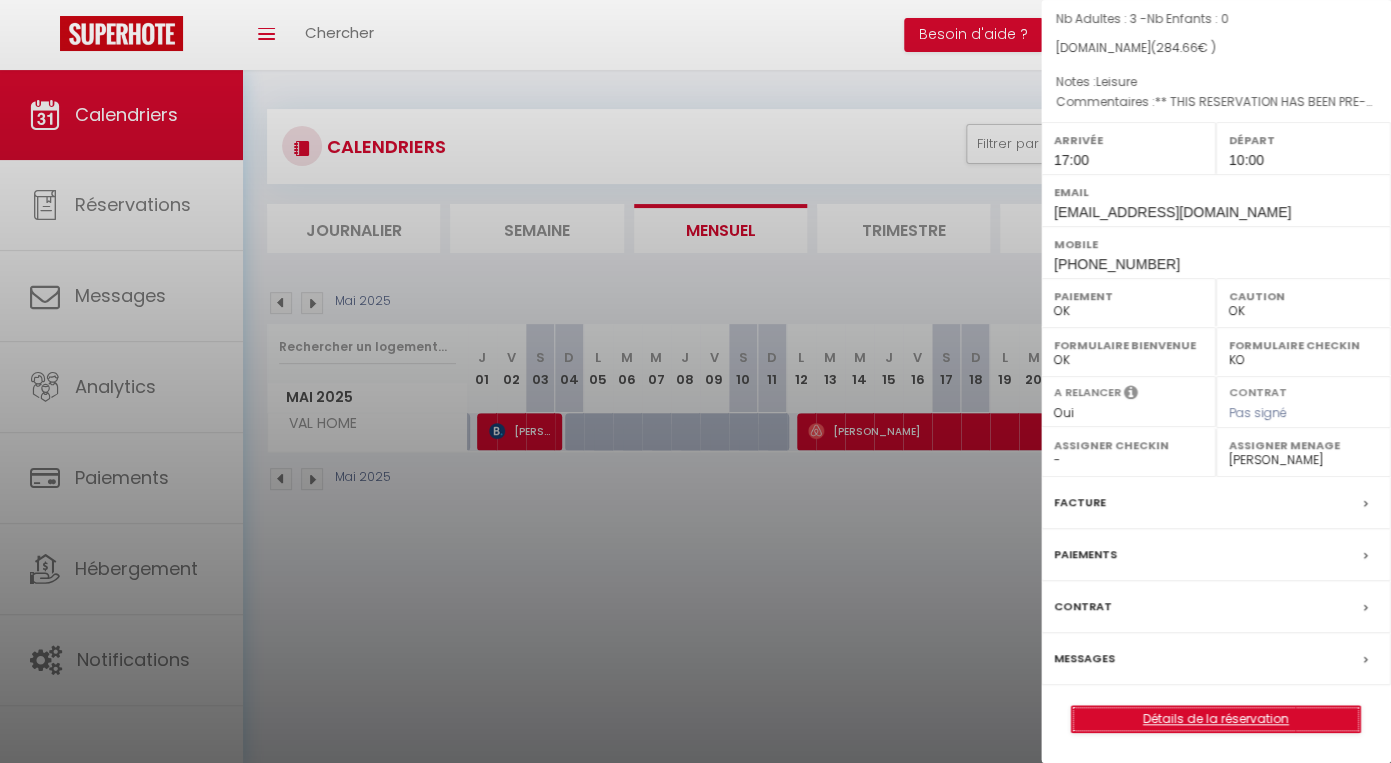 click on "Détails de la réservation" at bounding box center [1216, 719] 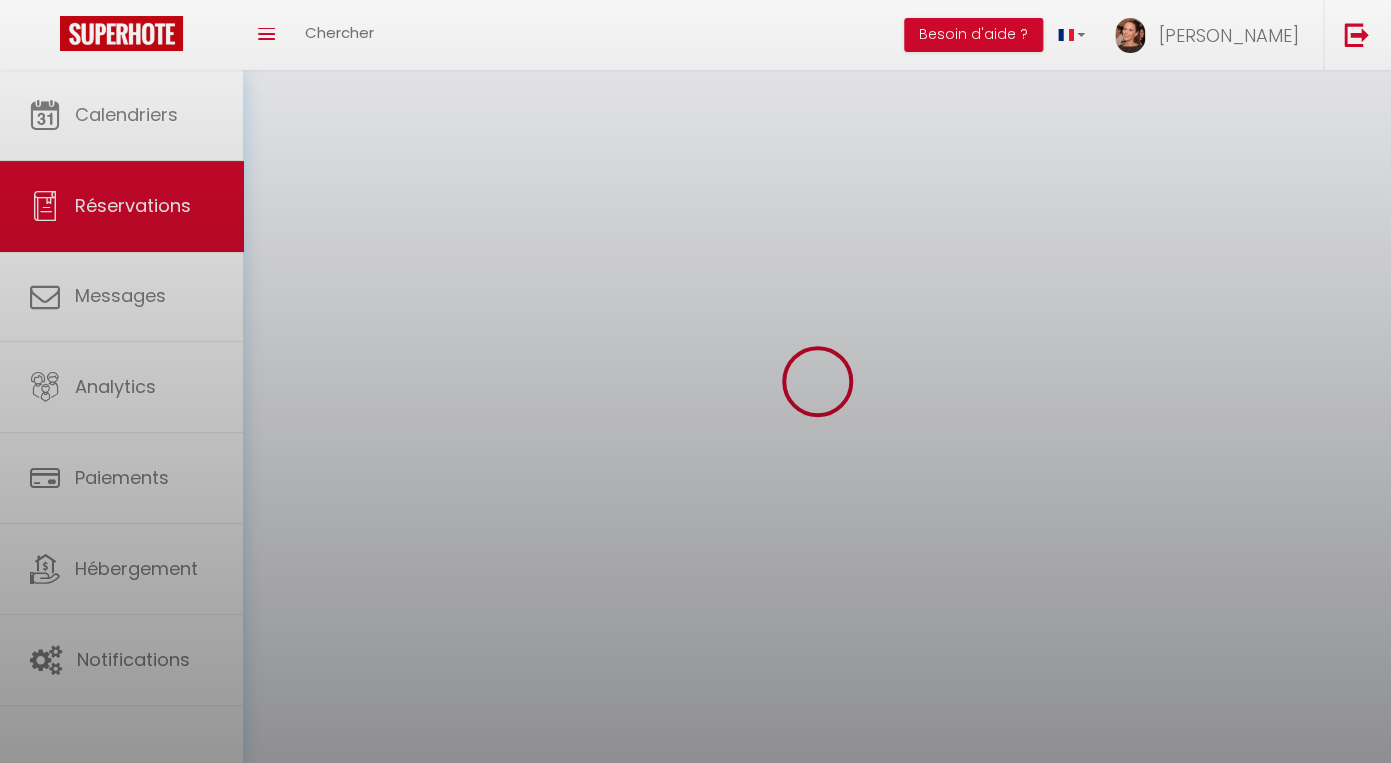 scroll, scrollTop: 0, scrollLeft: 0, axis: both 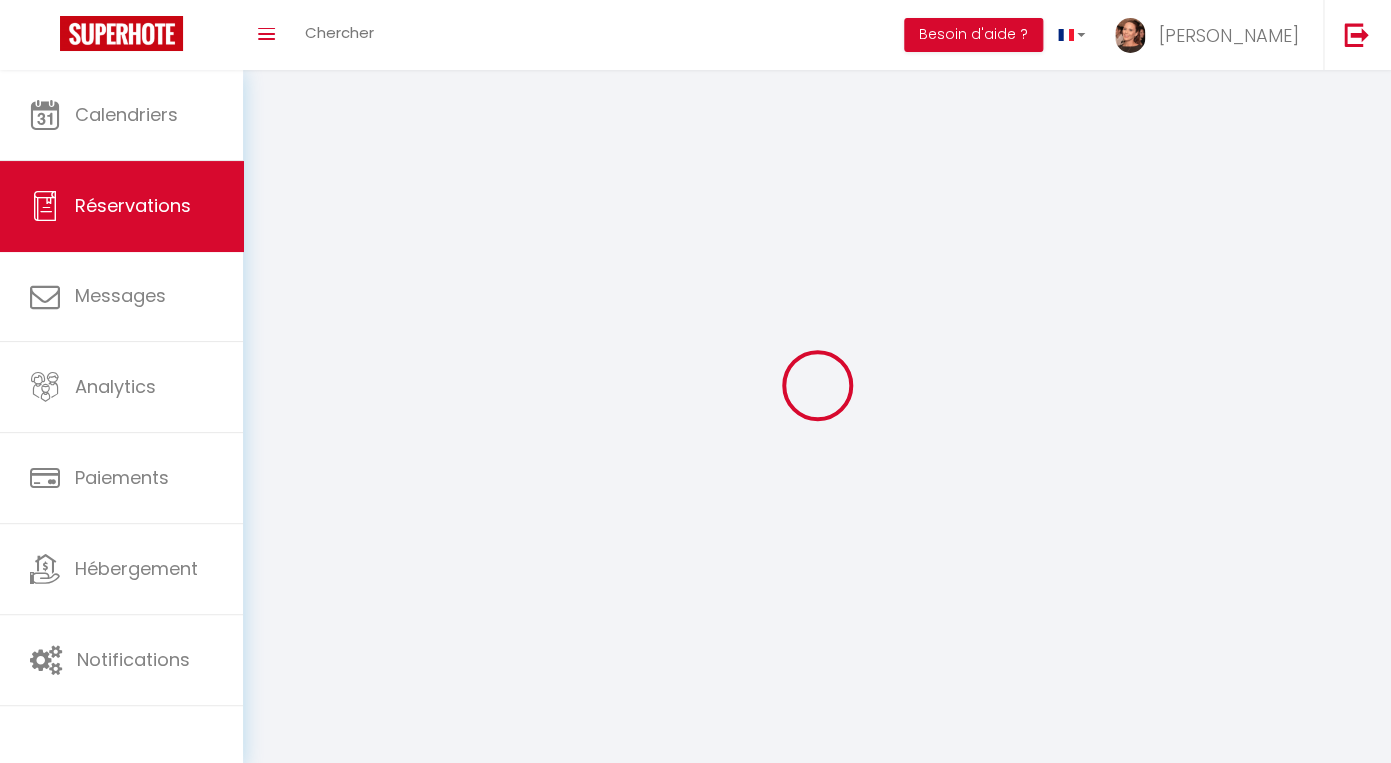type on "[PERSON_NAME]" 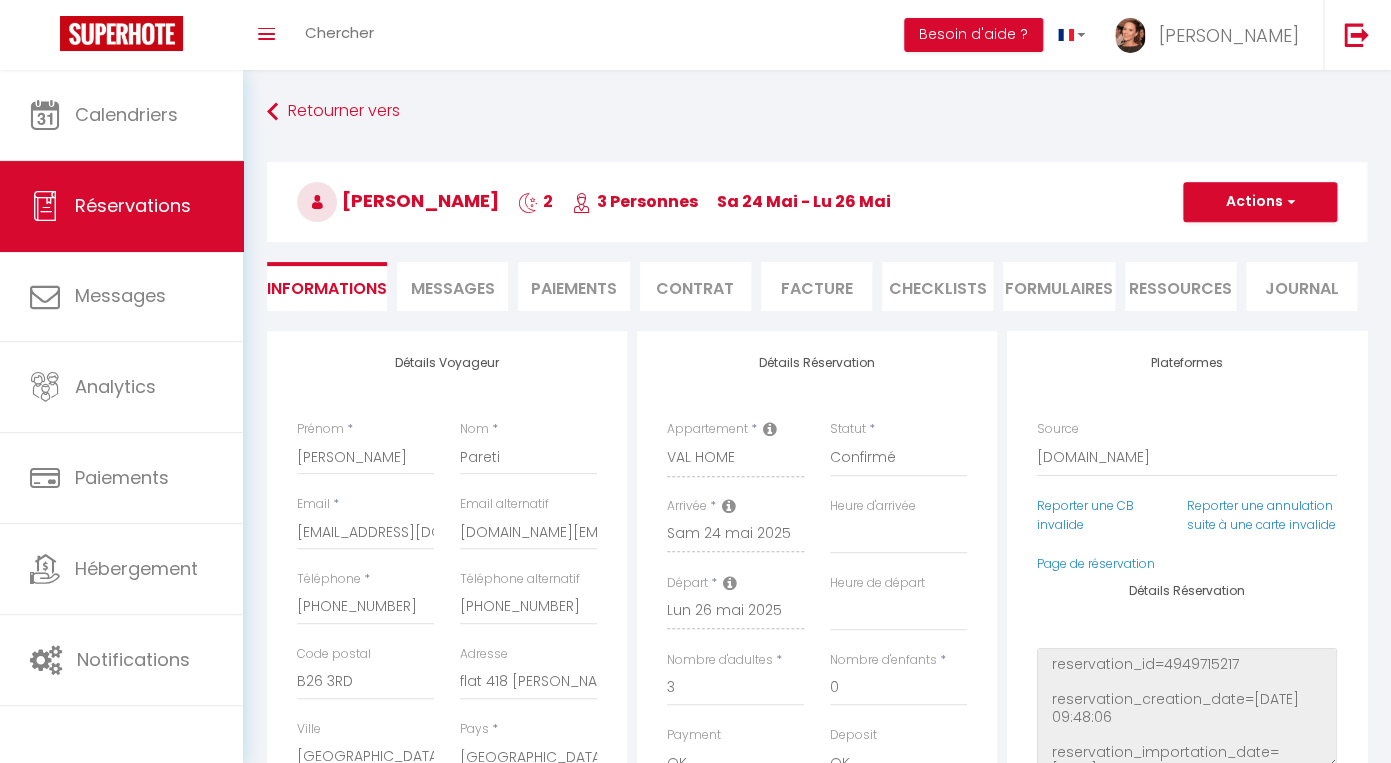 select 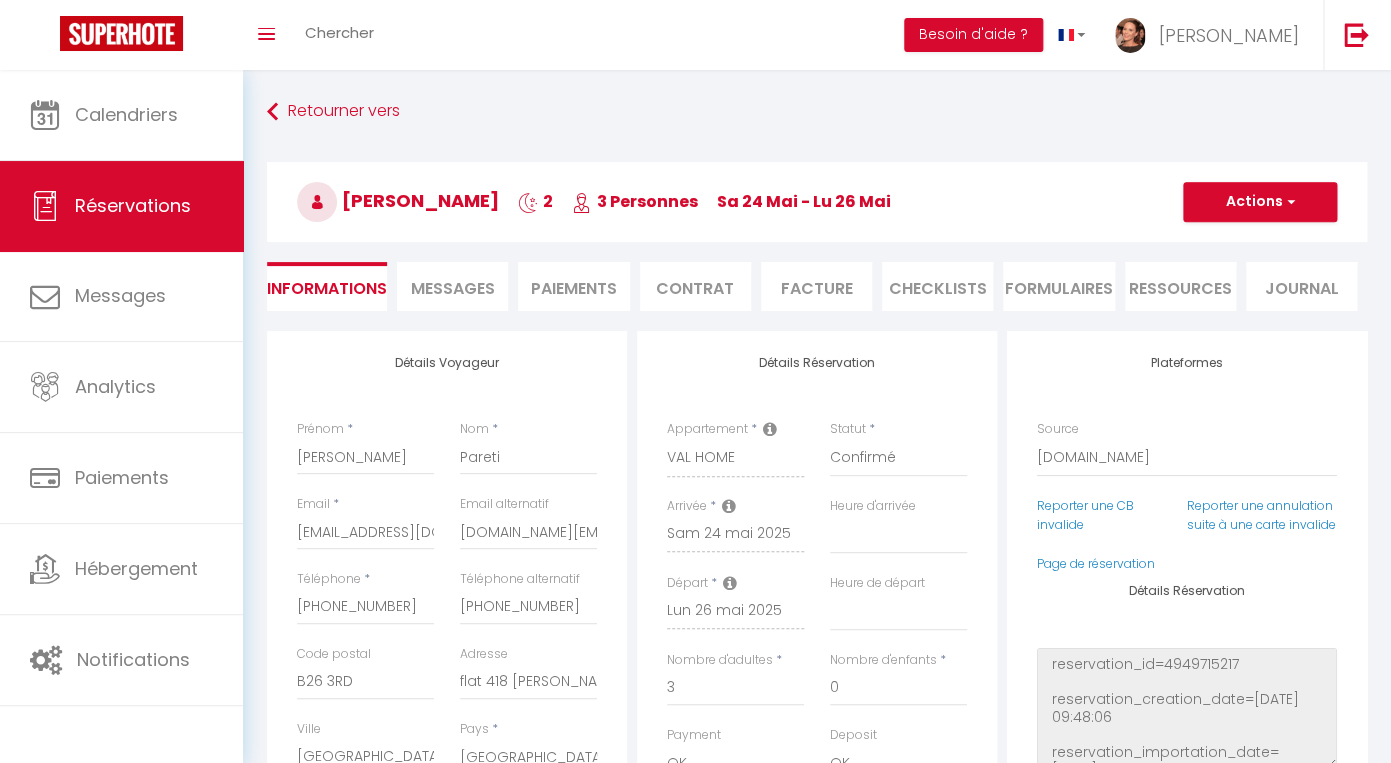 type on "101" 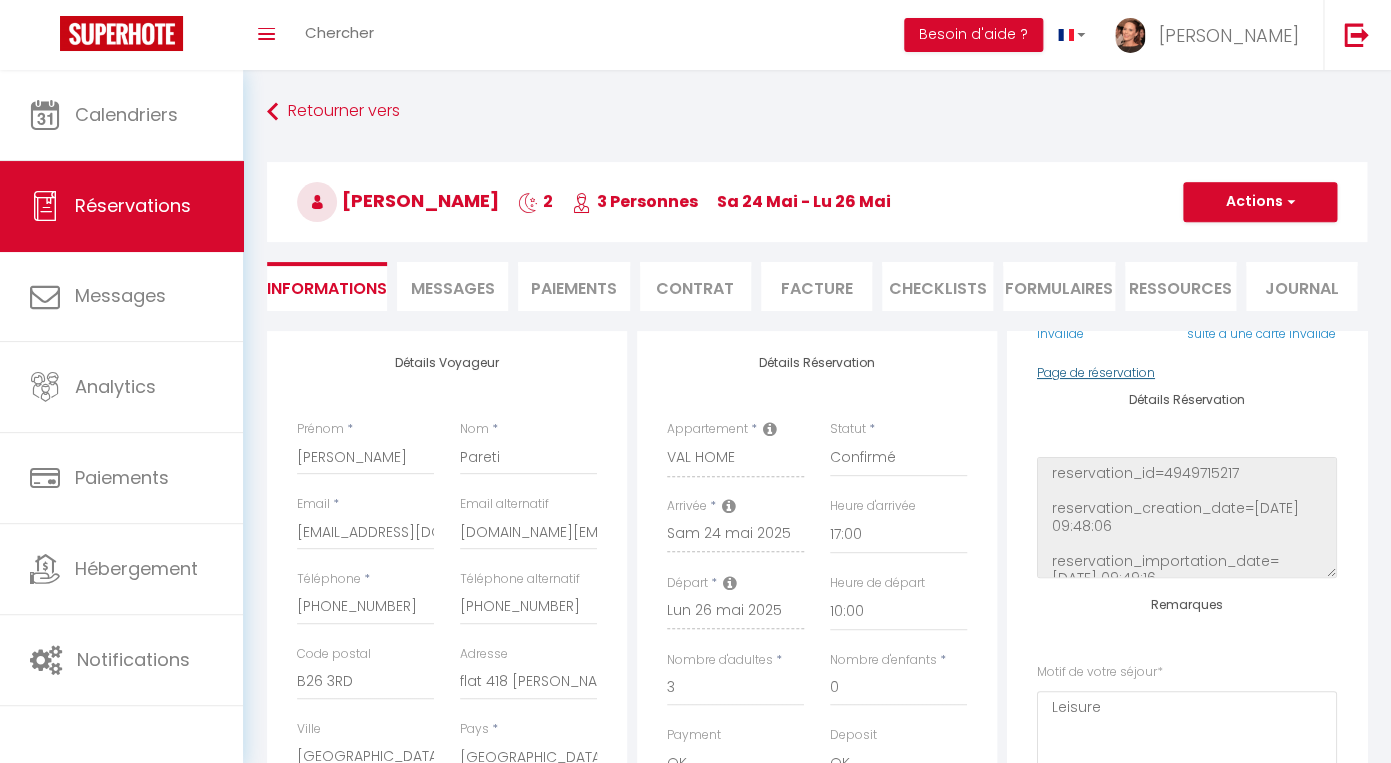 scroll, scrollTop: 186, scrollLeft: 0, axis: vertical 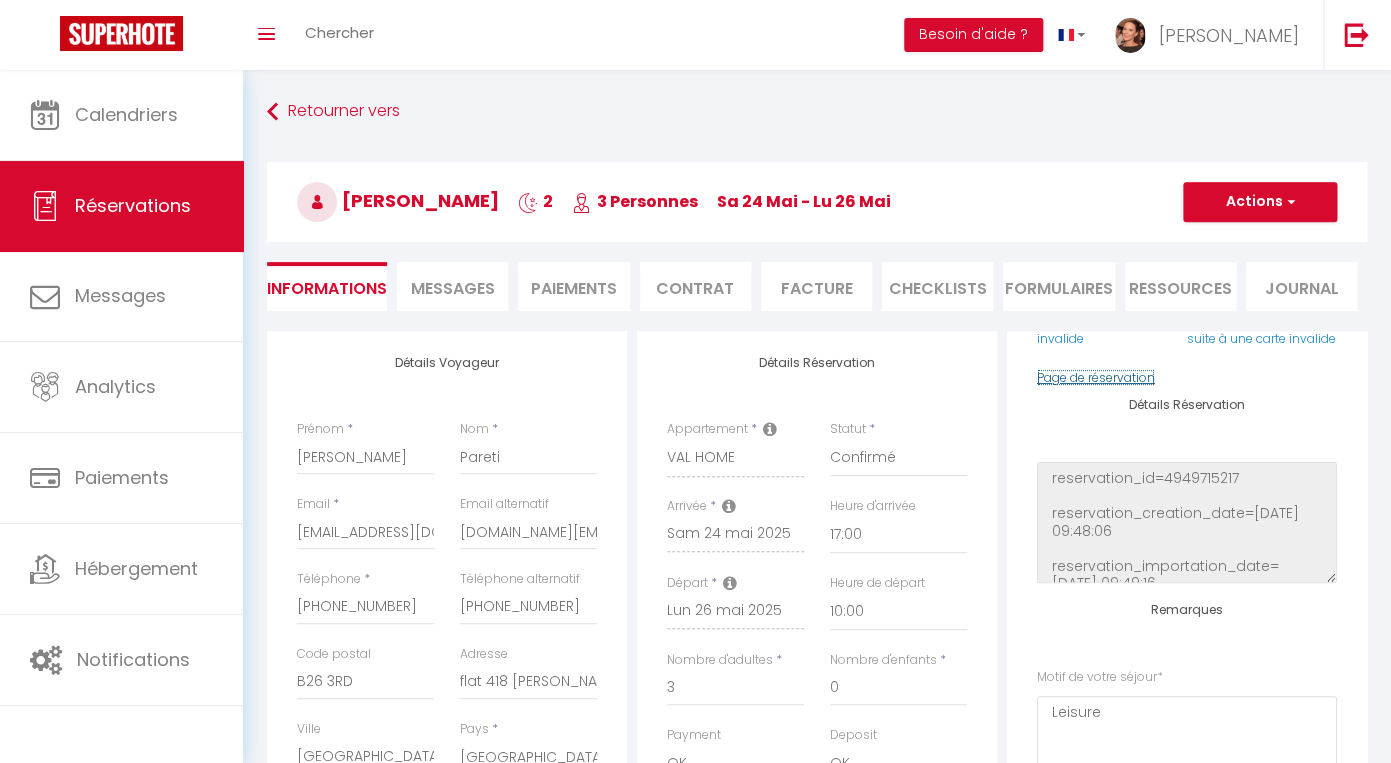 click on "Page de réservation" at bounding box center [1096, 377] 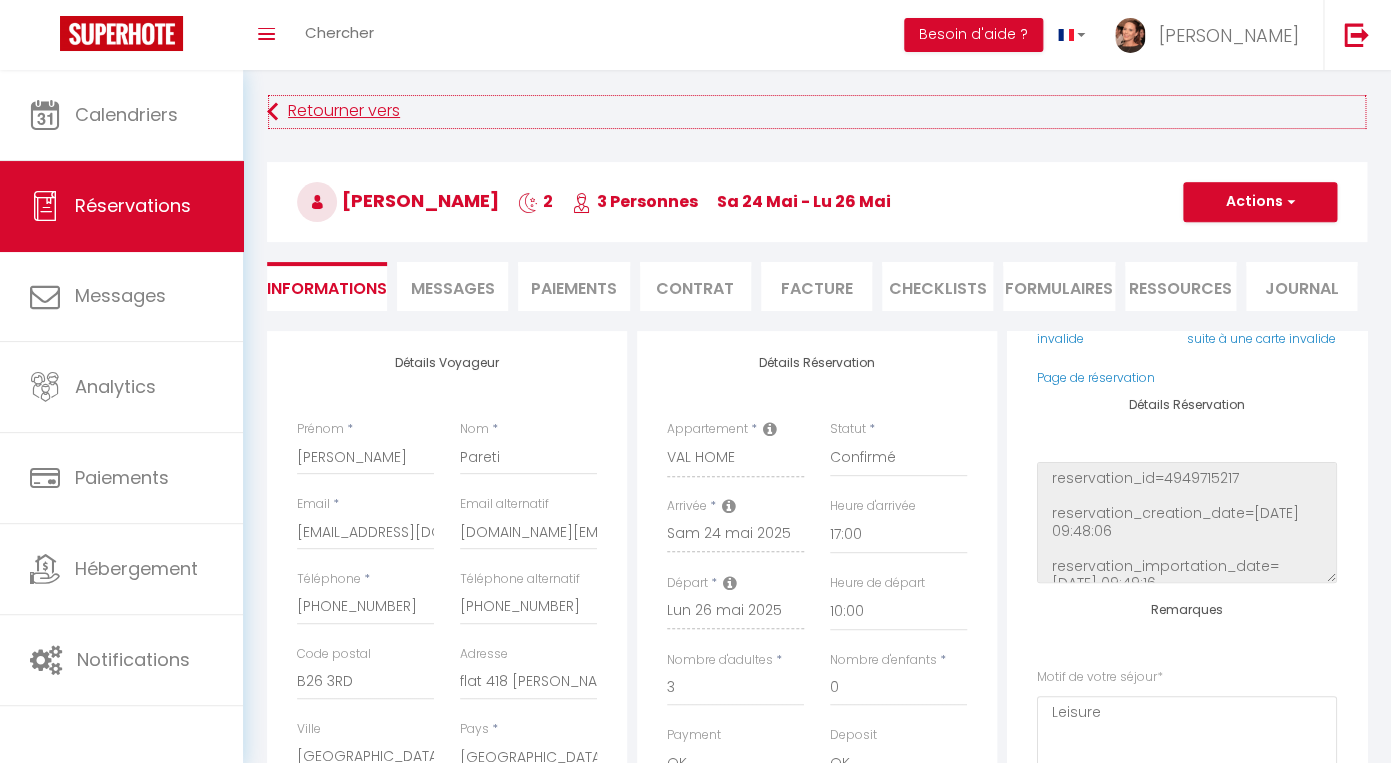 click on "Retourner vers" at bounding box center [817, 112] 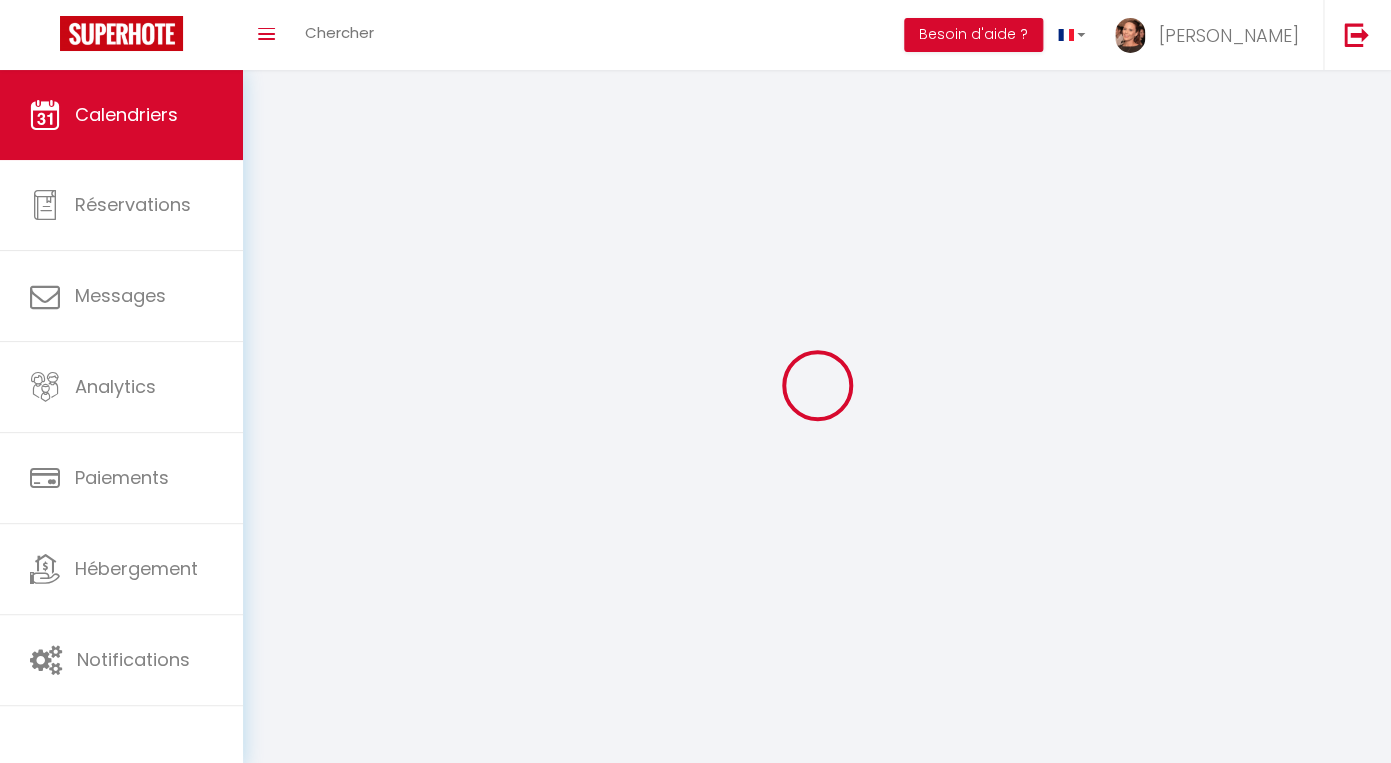 scroll, scrollTop: 4, scrollLeft: 0, axis: vertical 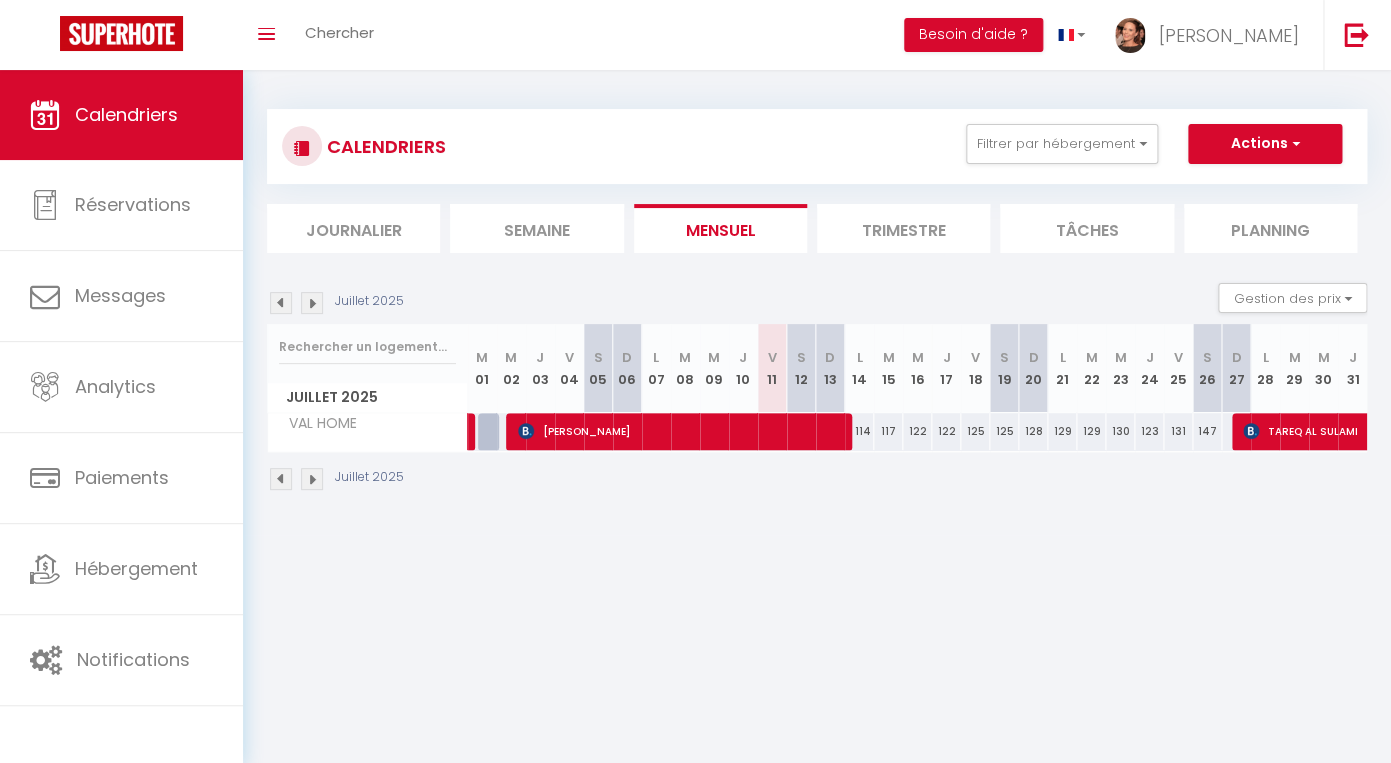 click at bounding box center [281, 303] 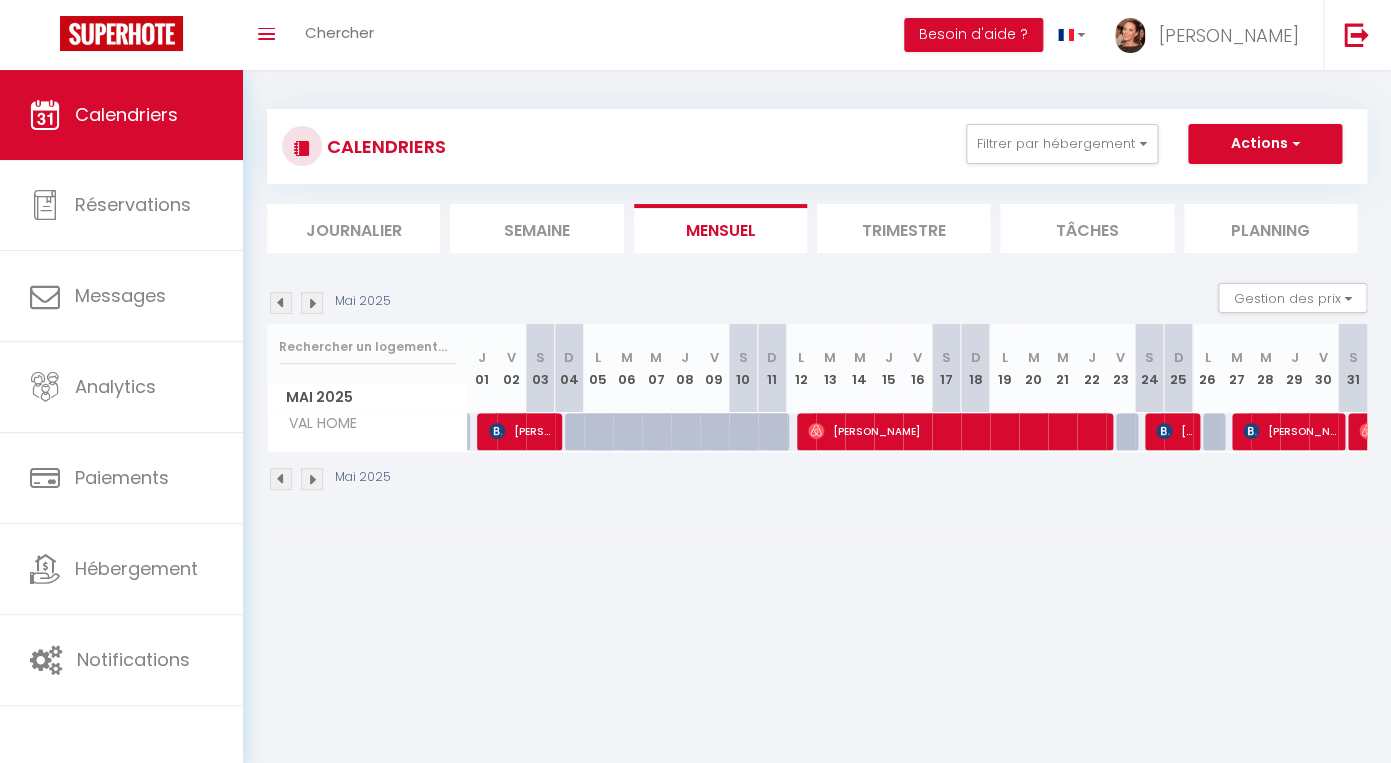 click on "[PERSON_NAME]" at bounding box center [1291, 431] 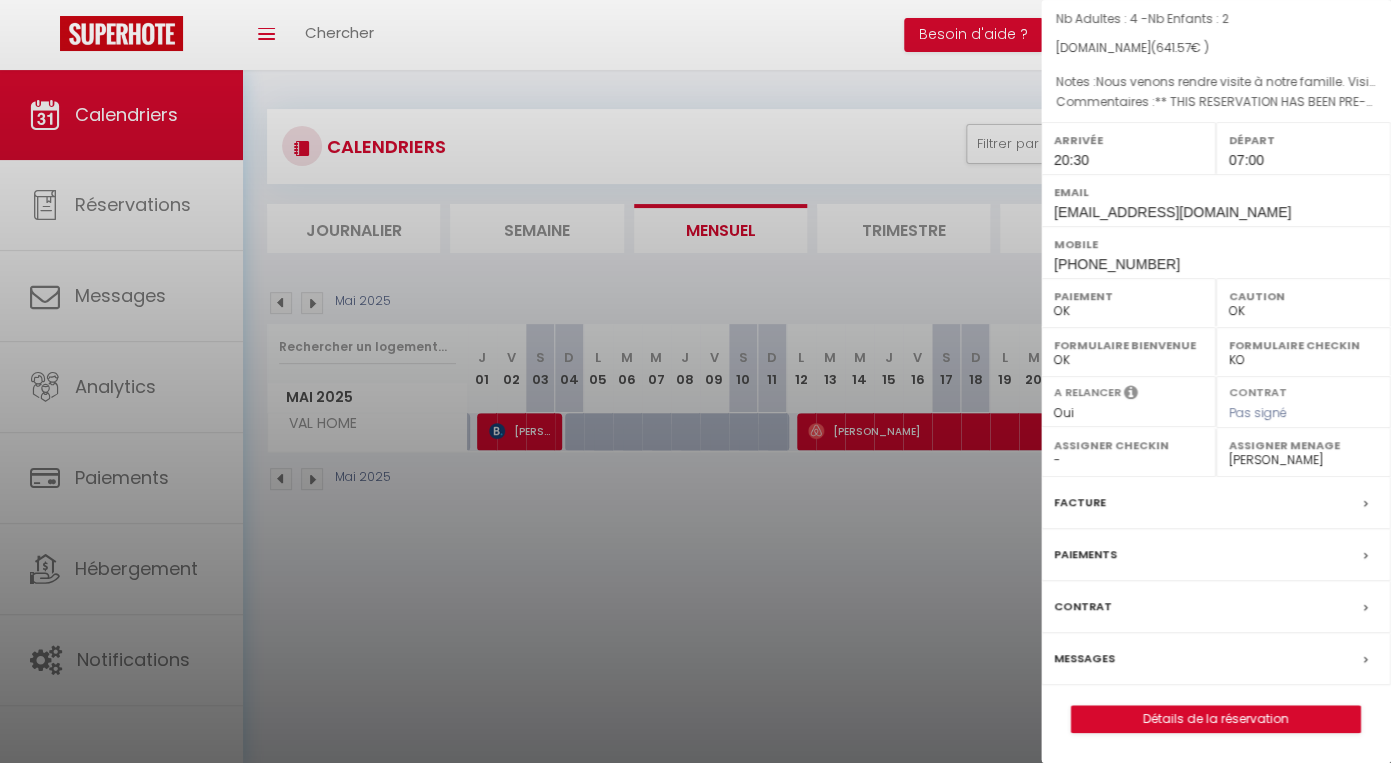 scroll, scrollTop: 70, scrollLeft: 0, axis: vertical 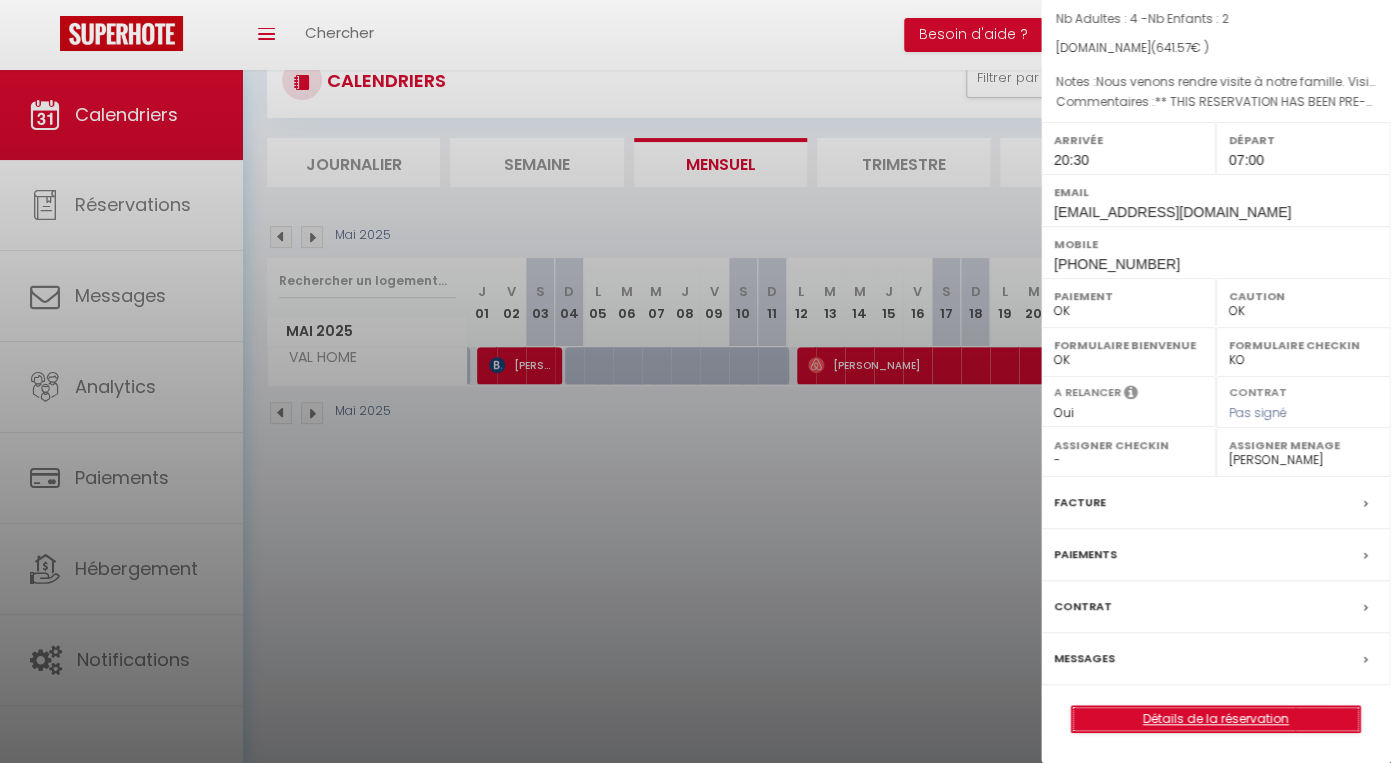 drag, startPoint x: 1194, startPoint y: 717, endPoint x: 1228, endPoint y: 696, distance: 39.962482 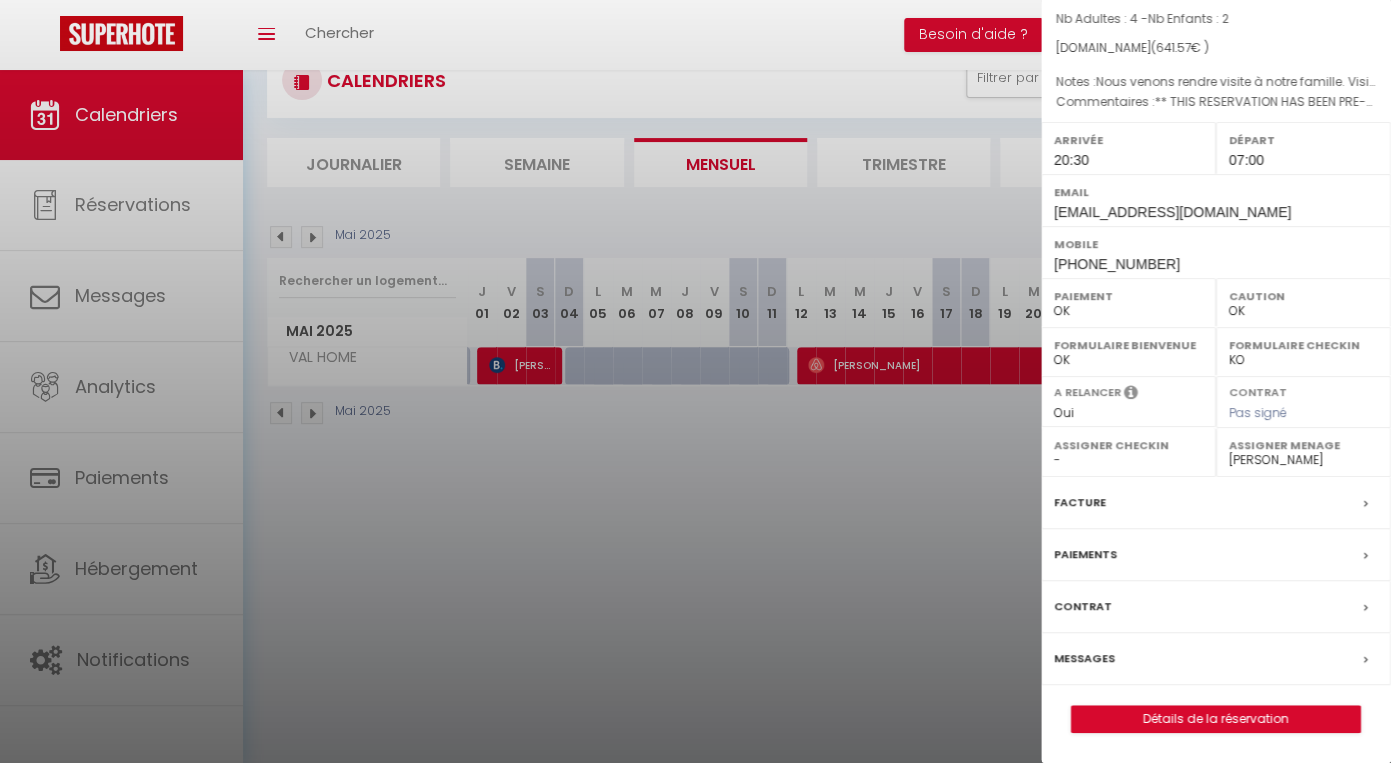 scroll, scrollTop: 0, scrollLeft: 0, axis: both 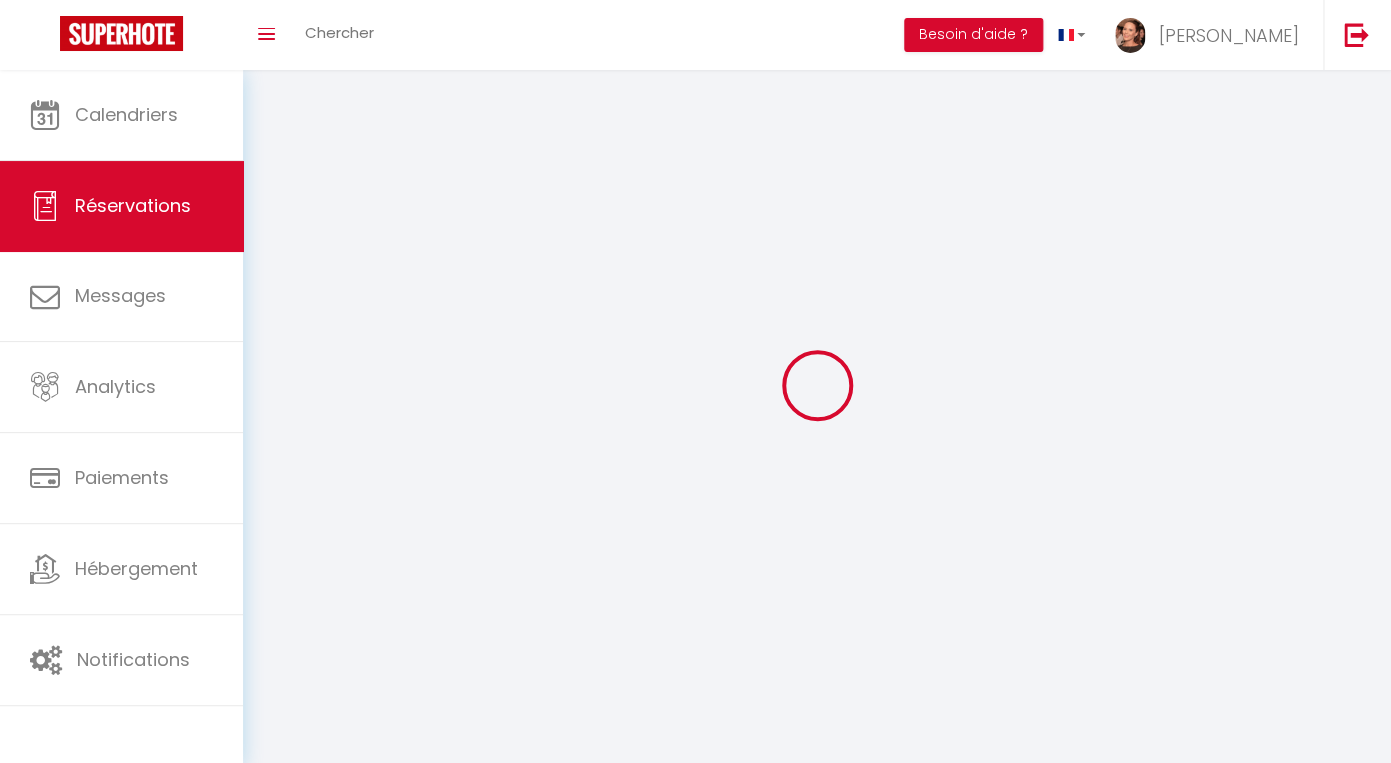 type on "[PERSON_NAME]" 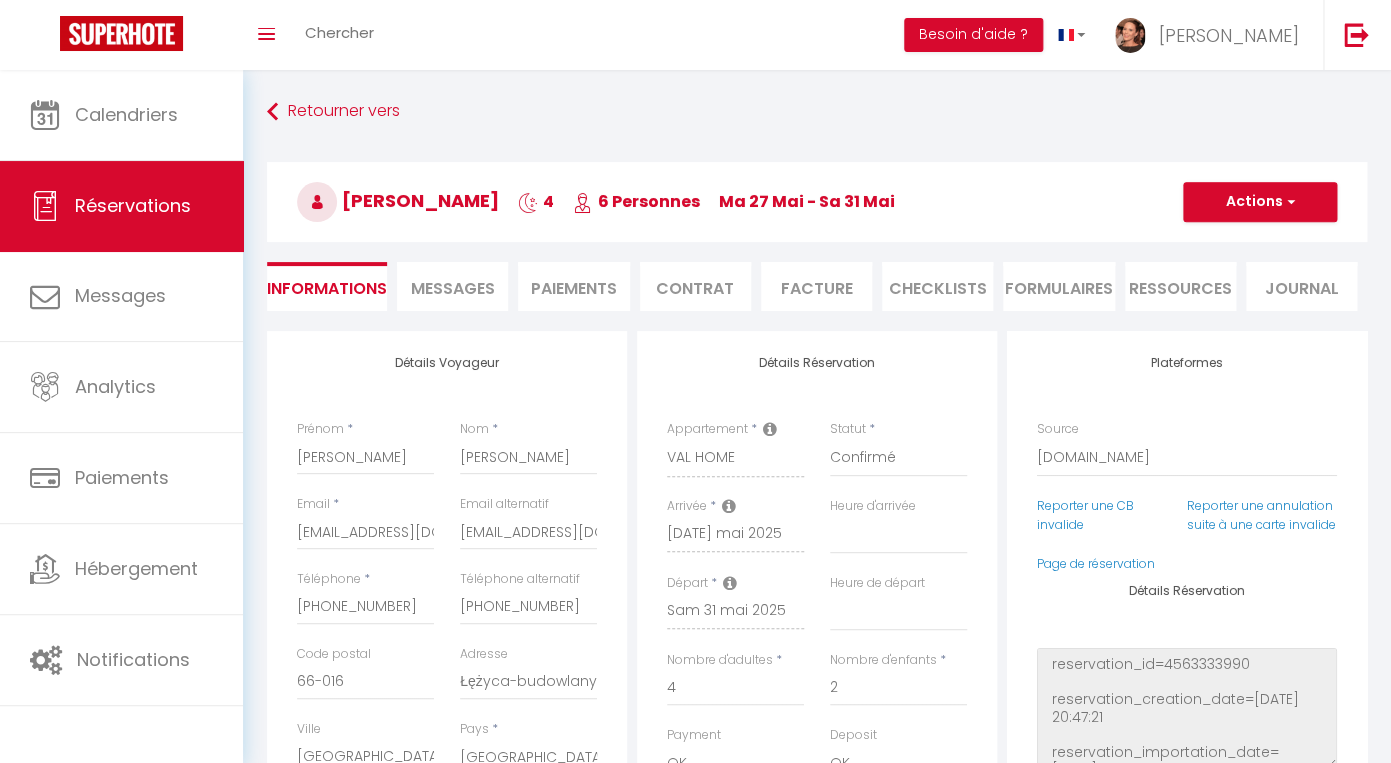 type on "101" 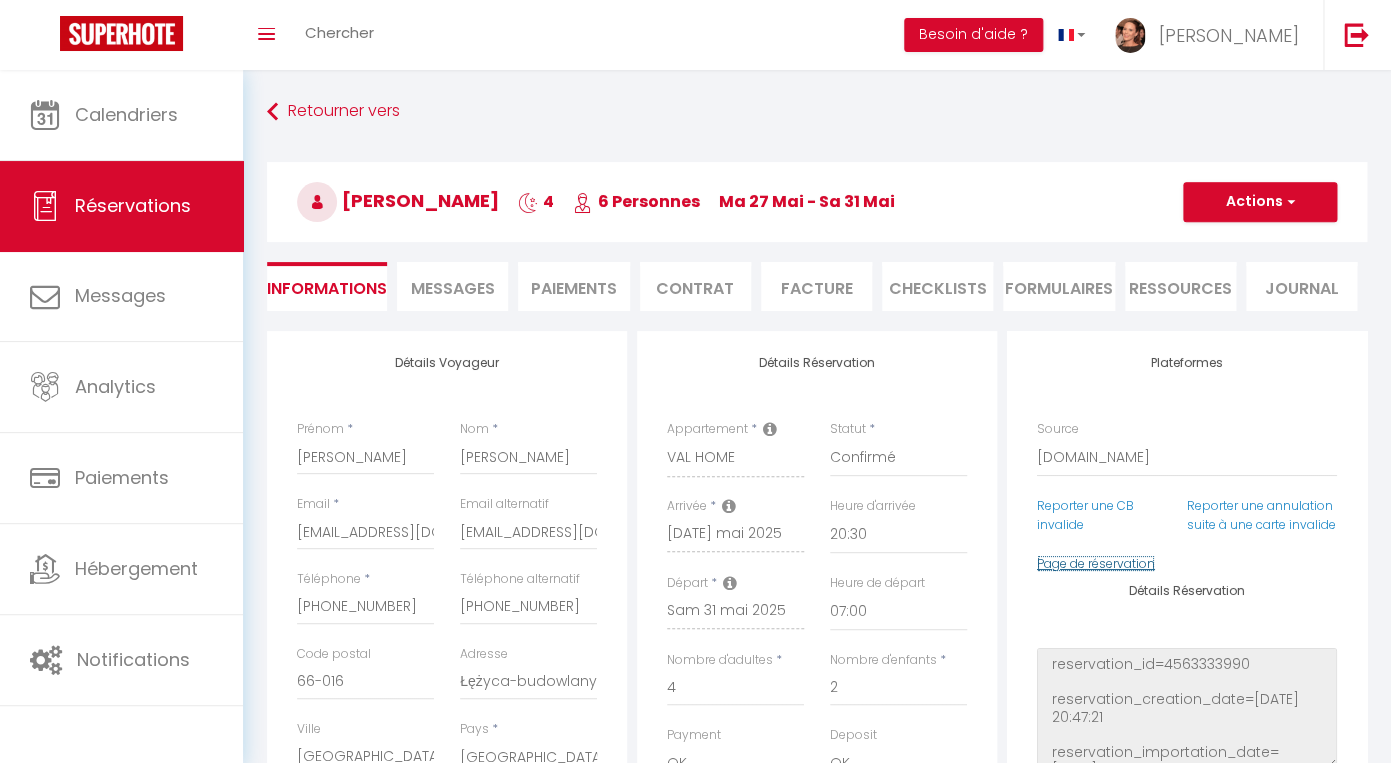 click on "Page de réservation" at bounding box center (1096, 563) 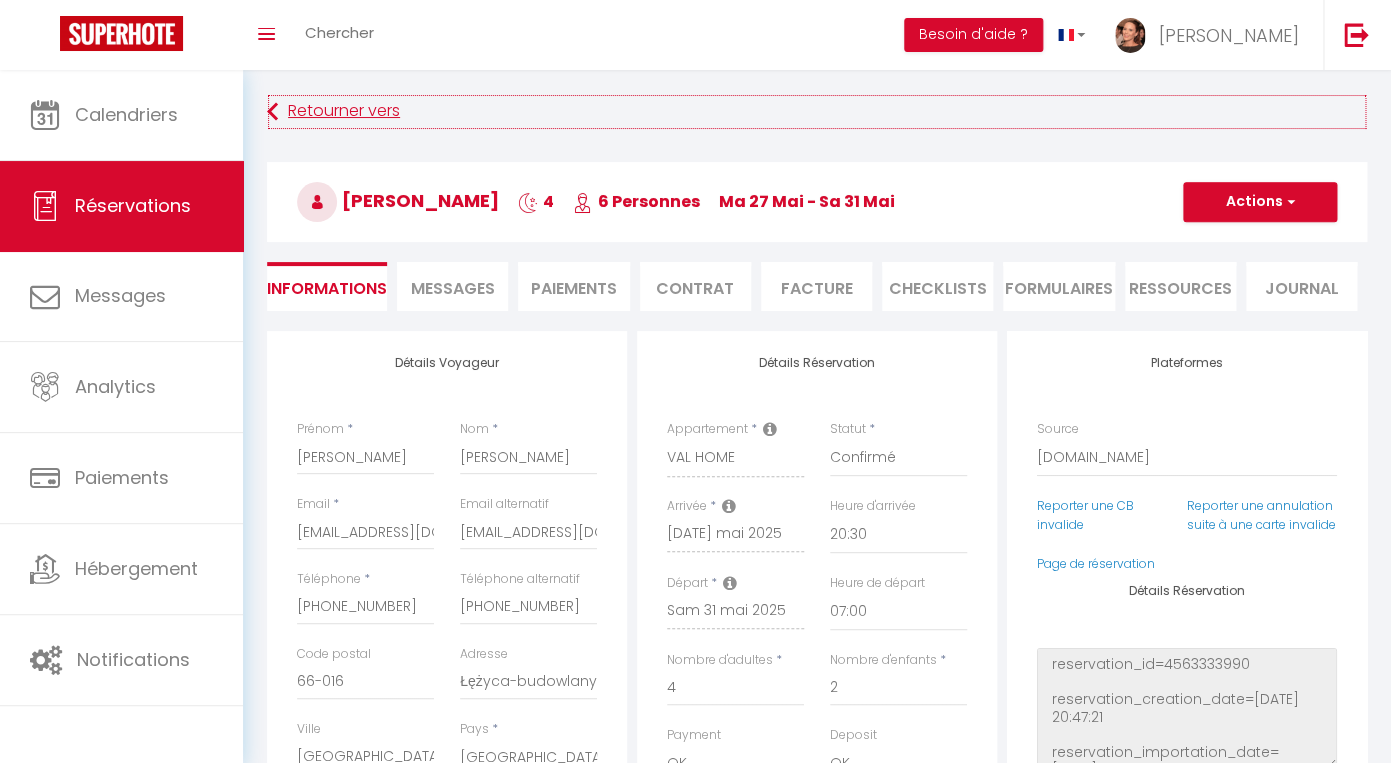 click on "Retourner vers" at bounding box center [817, 112] 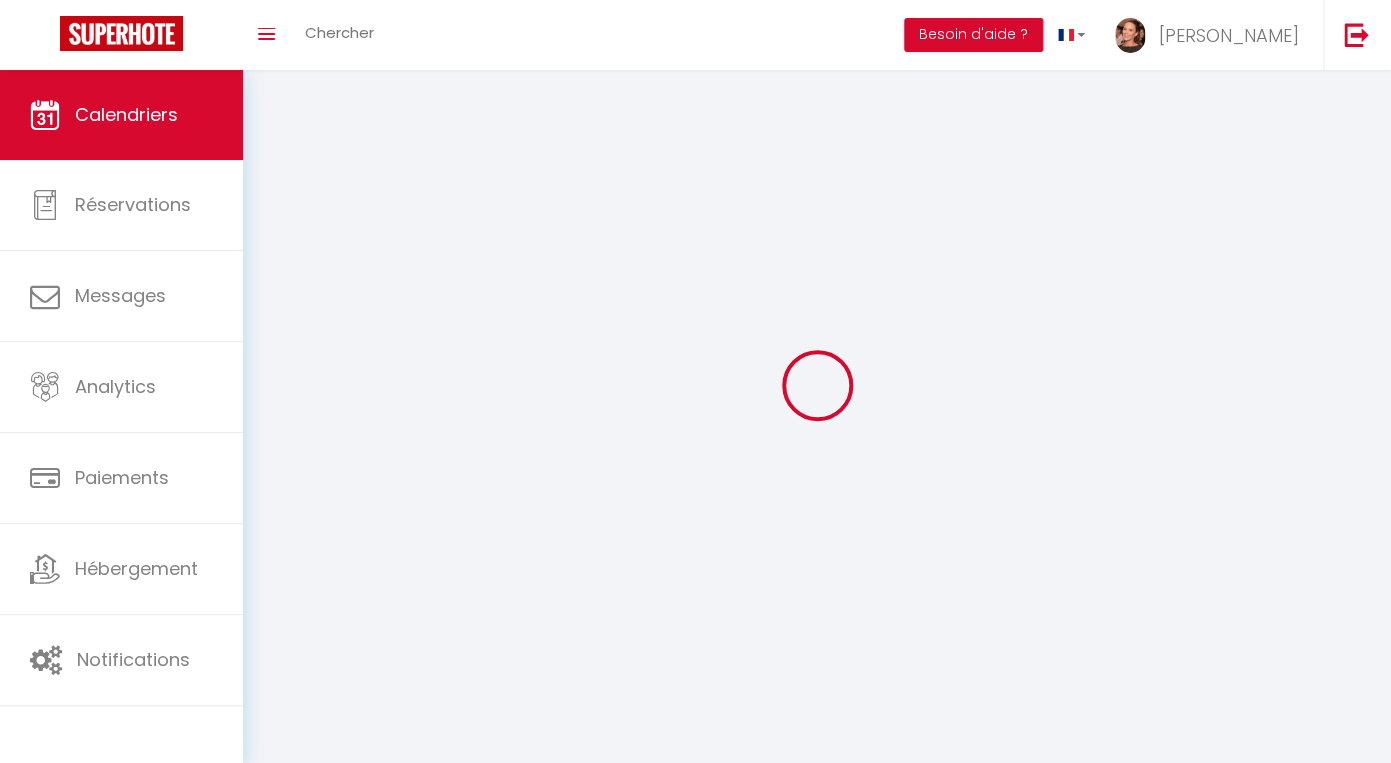 scroll, scrollTop: 70, scrollLeft: 0, axis: vertical 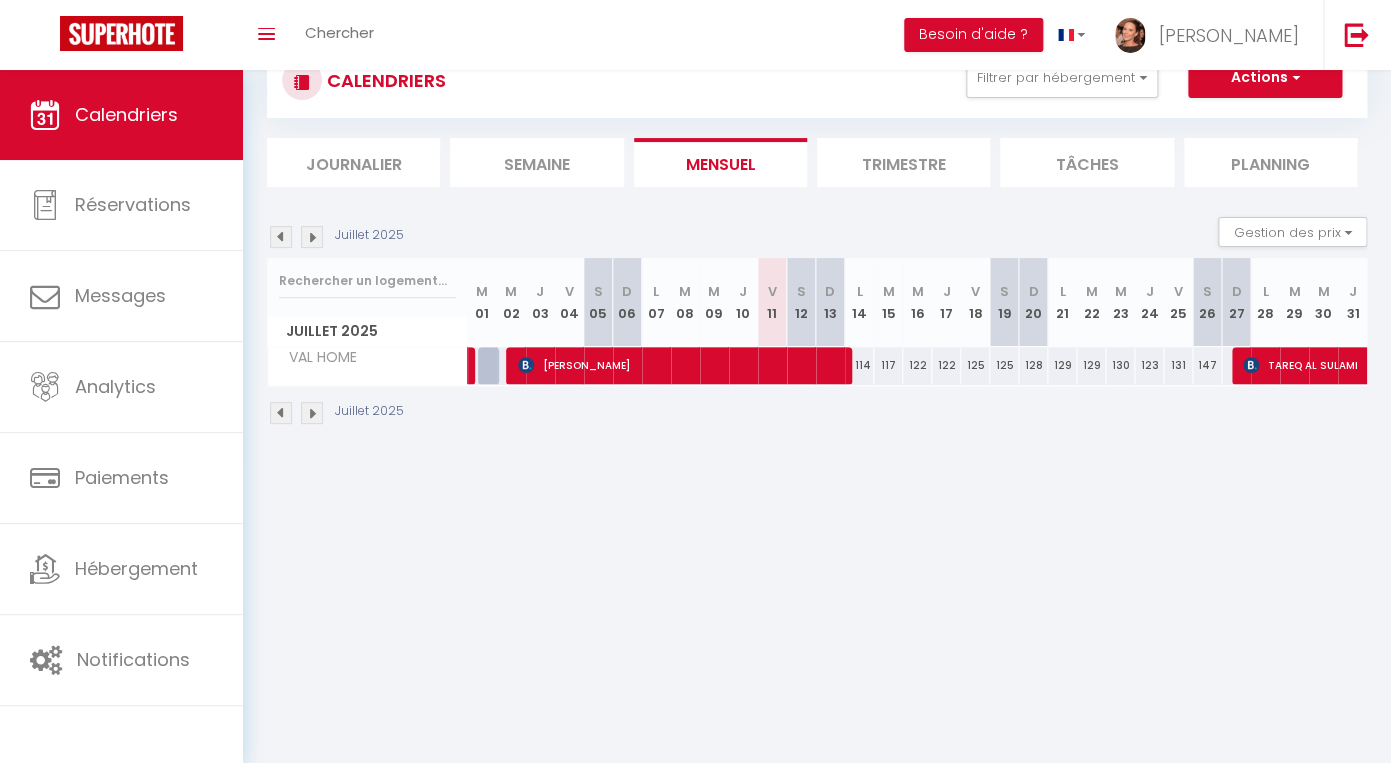 click at bounding box center (281, 237) 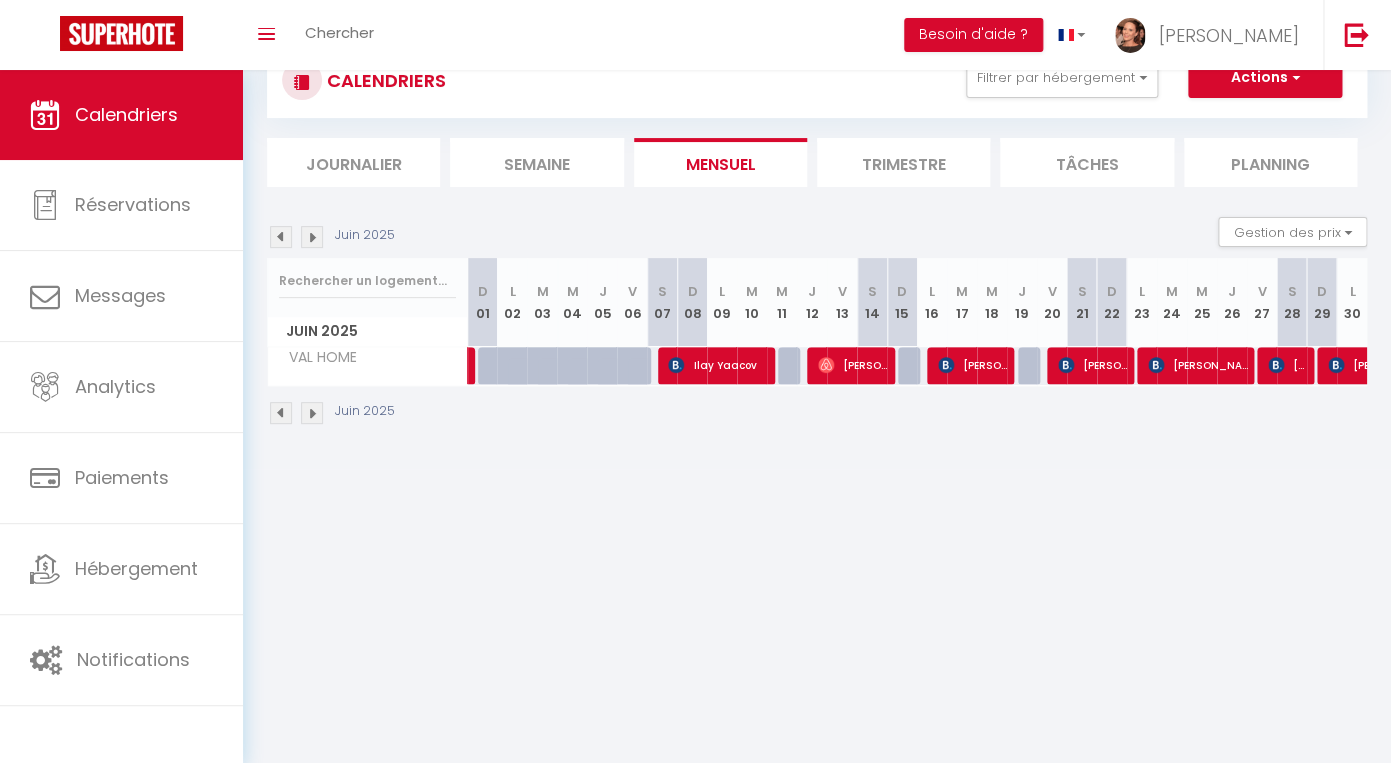 click at bounding box center [281, 237] 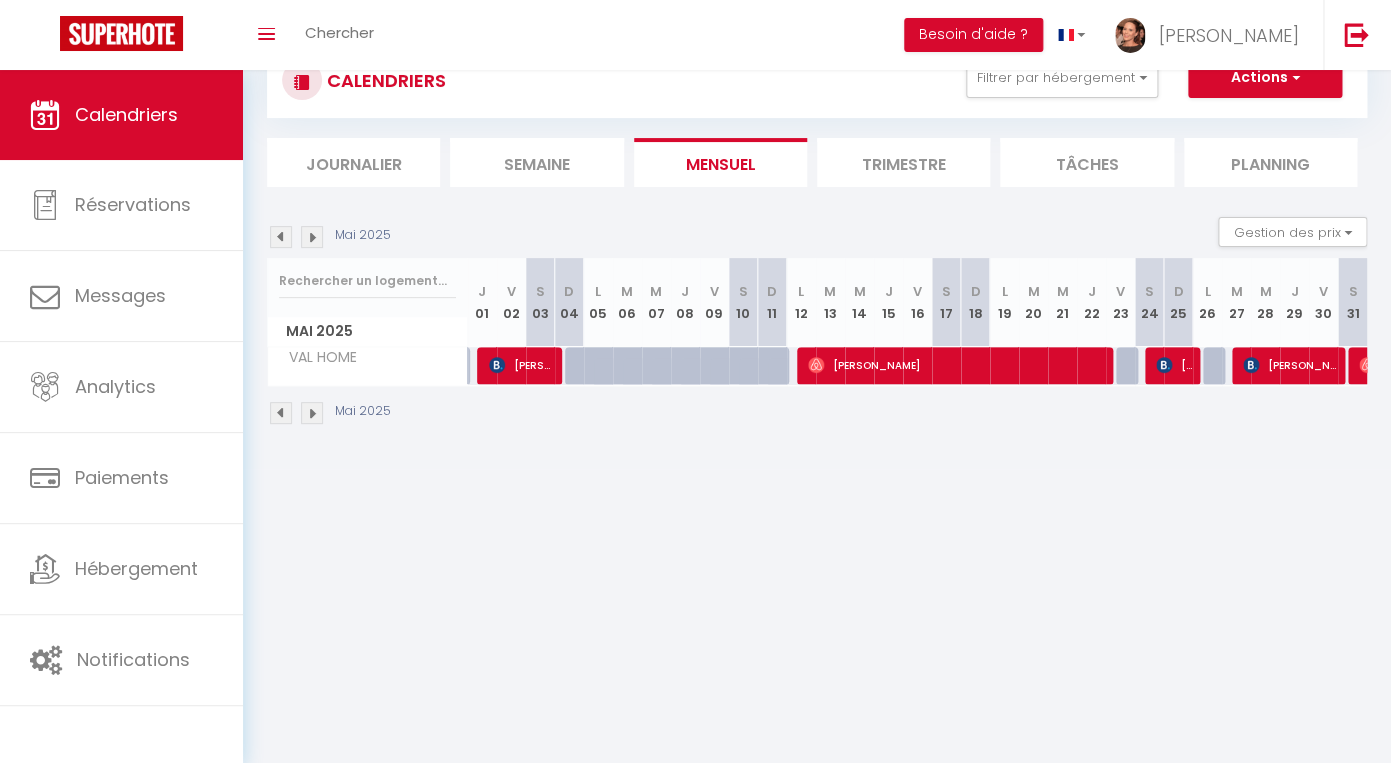 click on "[PERSON_NAME]" at bounding box center (958, 365) 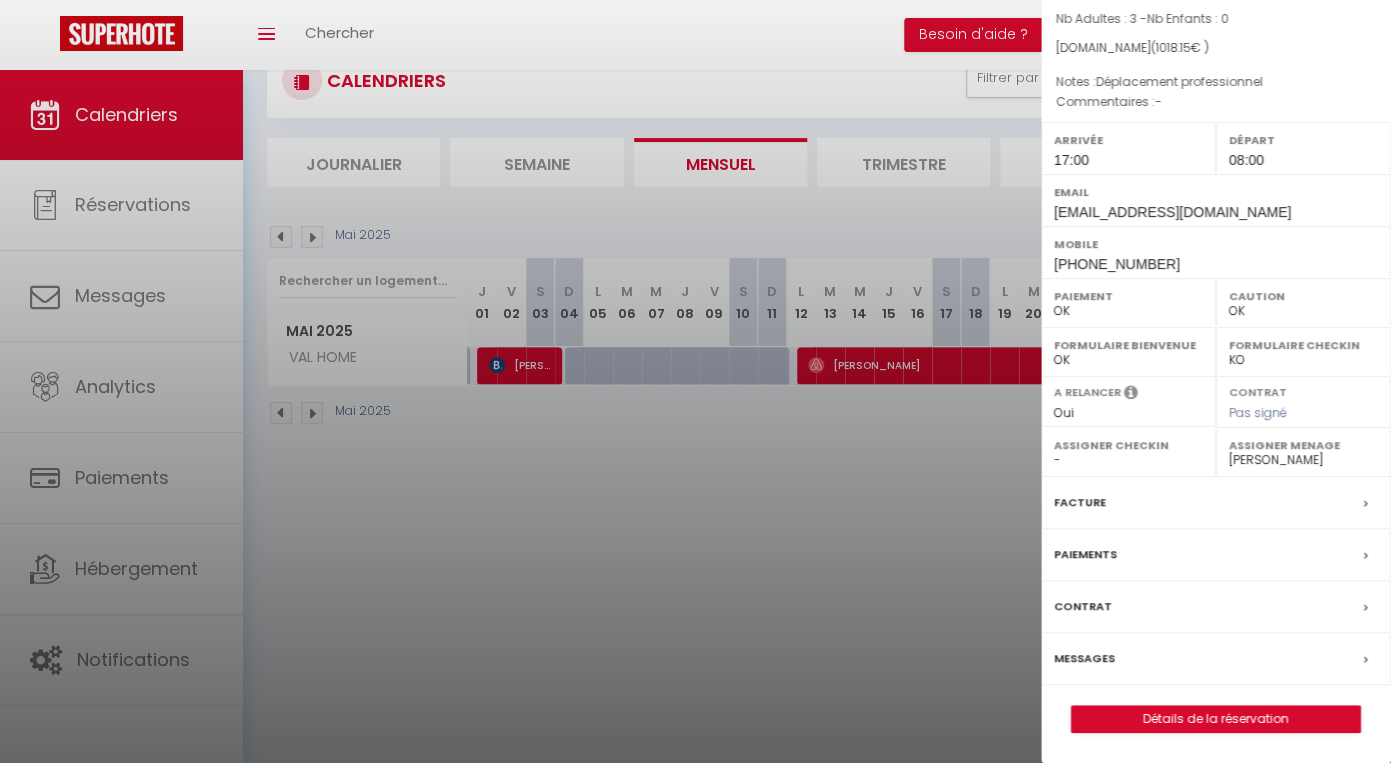 scroll, scrollTop: 165, scrollLeft: 0, axis: vertical 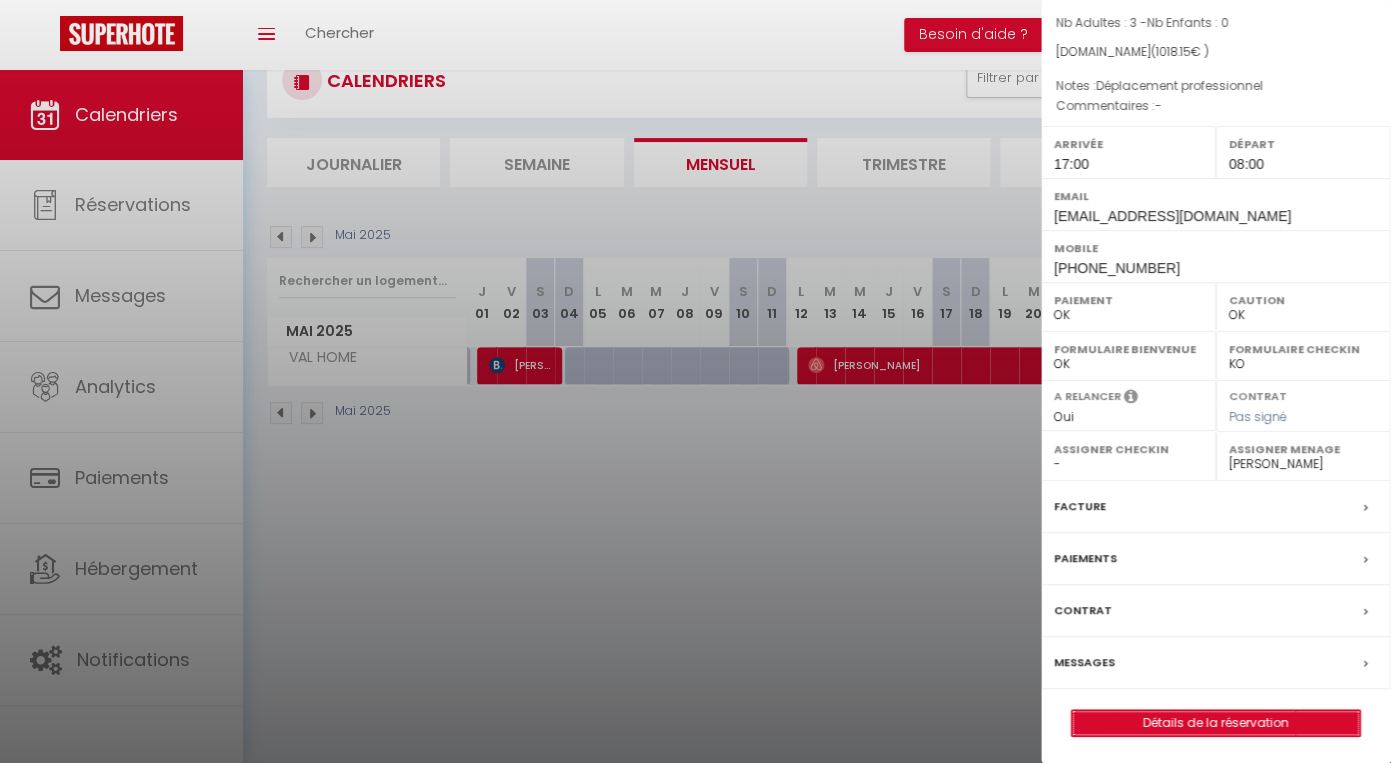 click on "Détails de la réservation" at bounding box center [1216, 723] 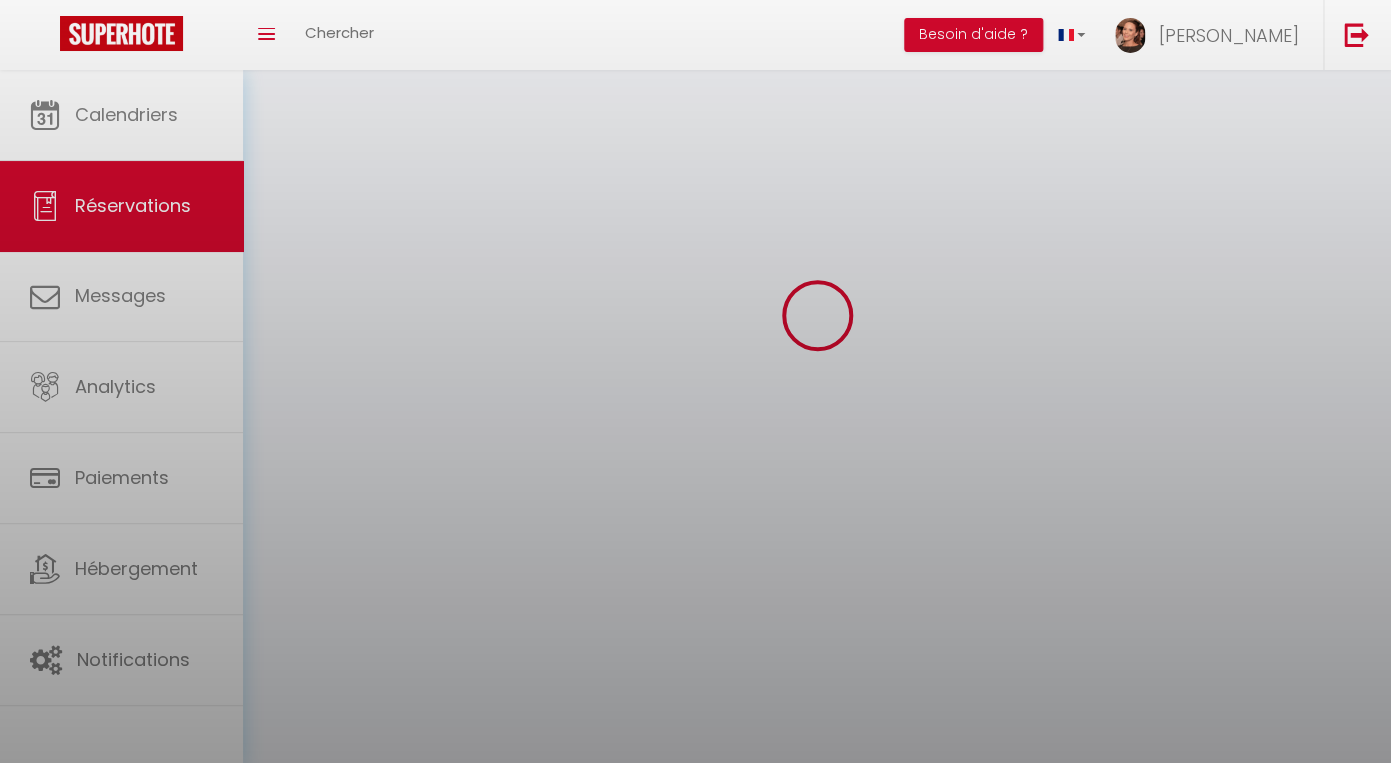 scroll, scrollTop: 0, scrollLeft: 0, axis: both 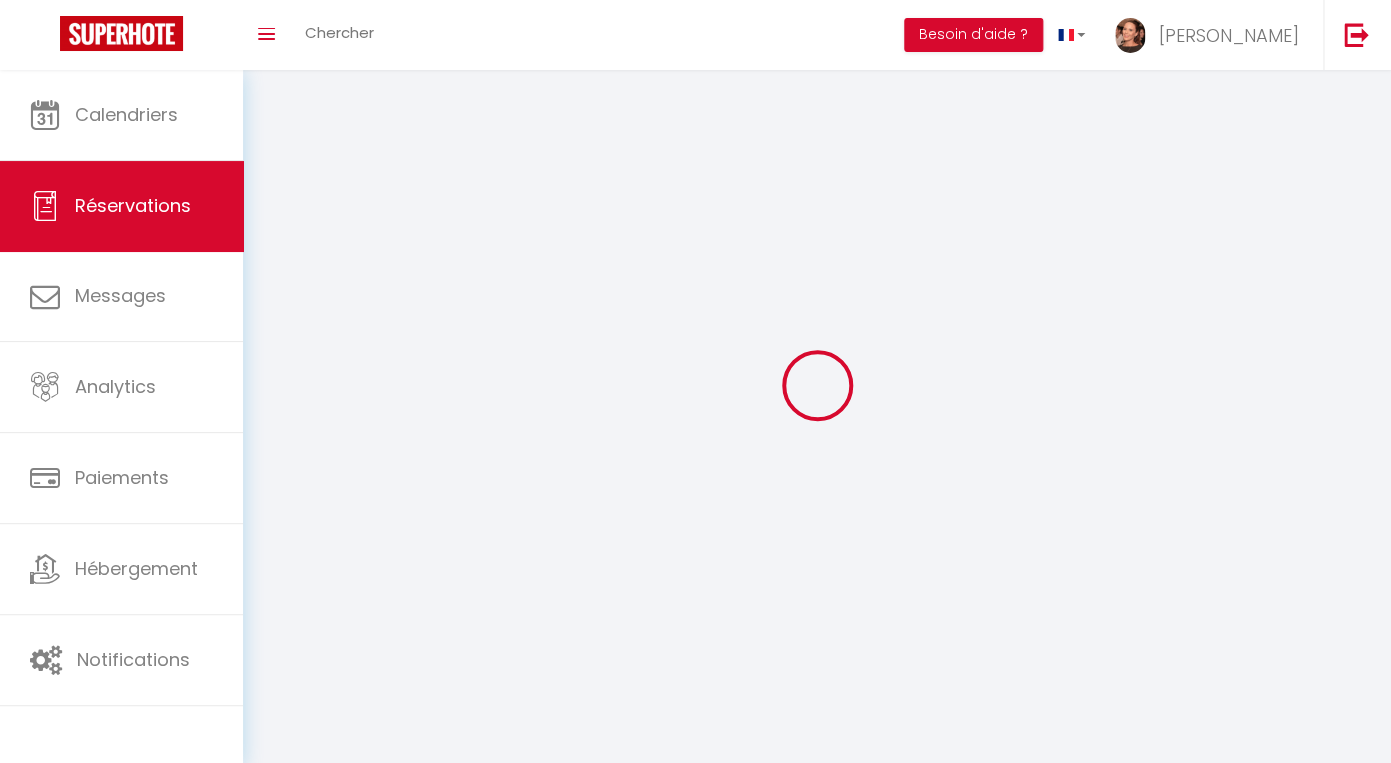 type on "[PERSON_NAME]" 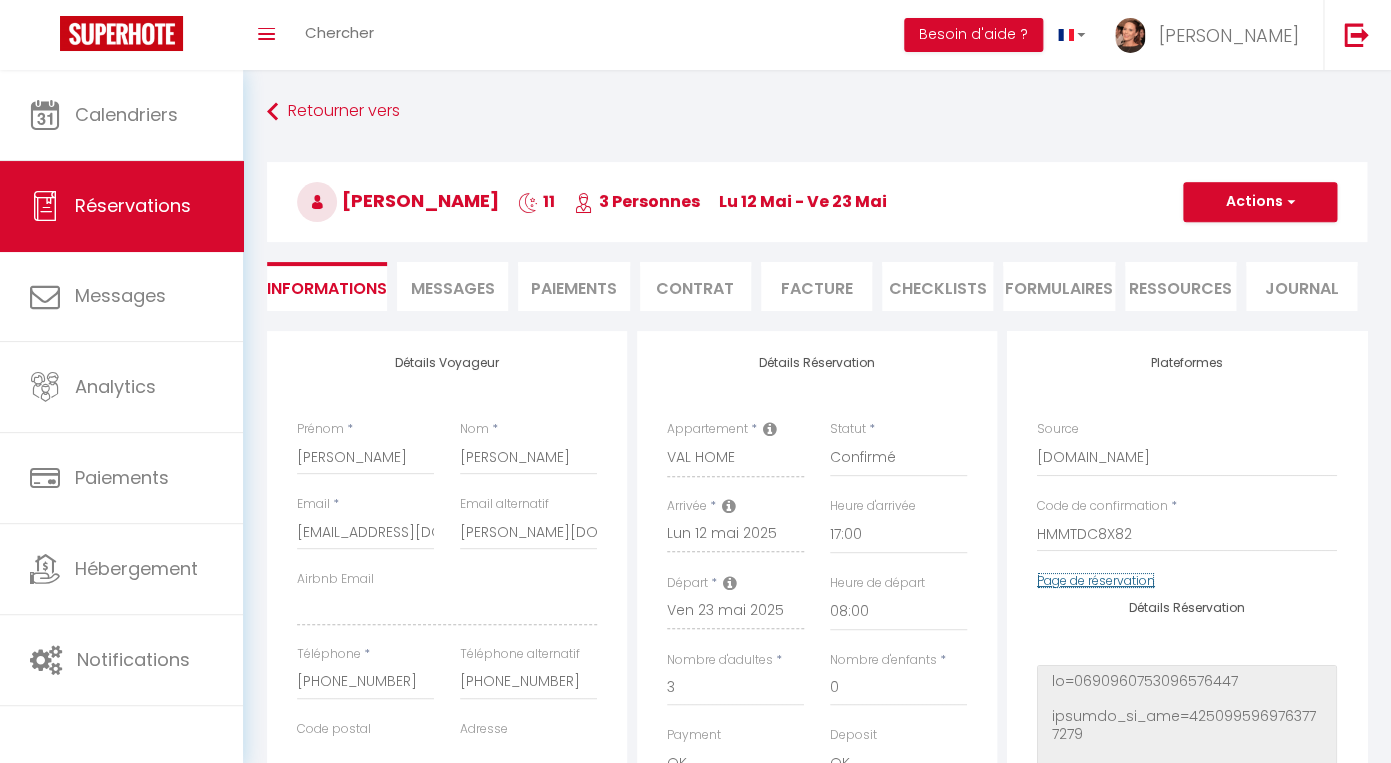 click on "Page de réservation" at bounding box center (1096, 580) 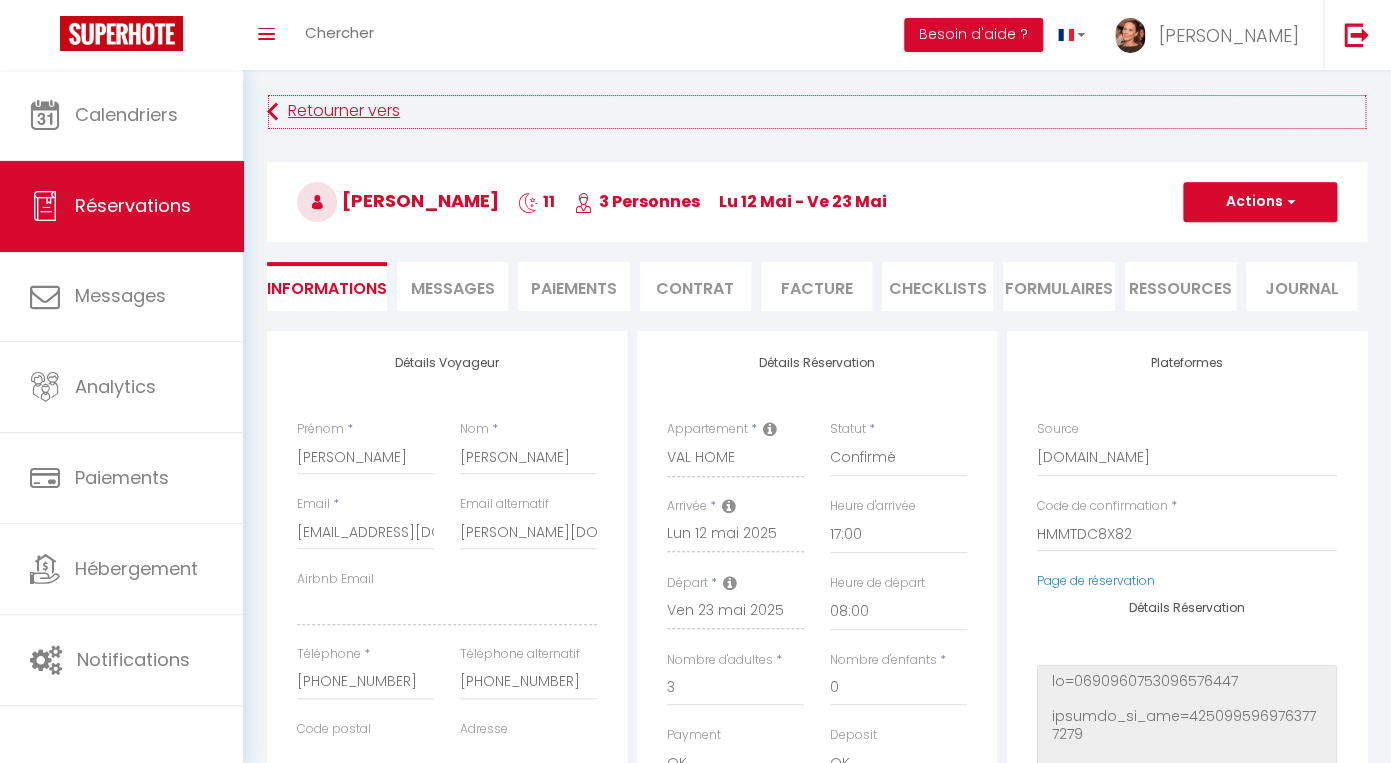 click at bounding box center [272, 112] 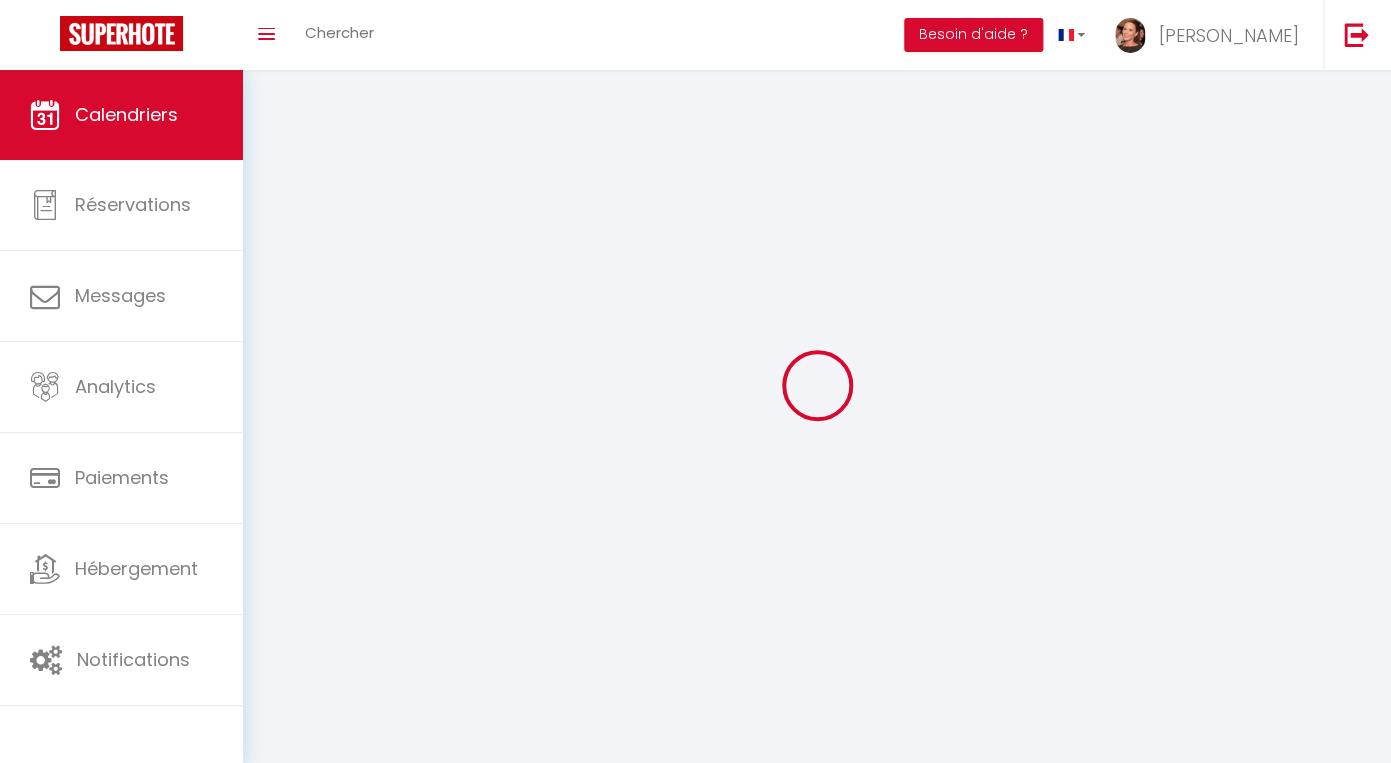 scroll, scrollTop: 70, scrollLeft: 0, axis: vertical 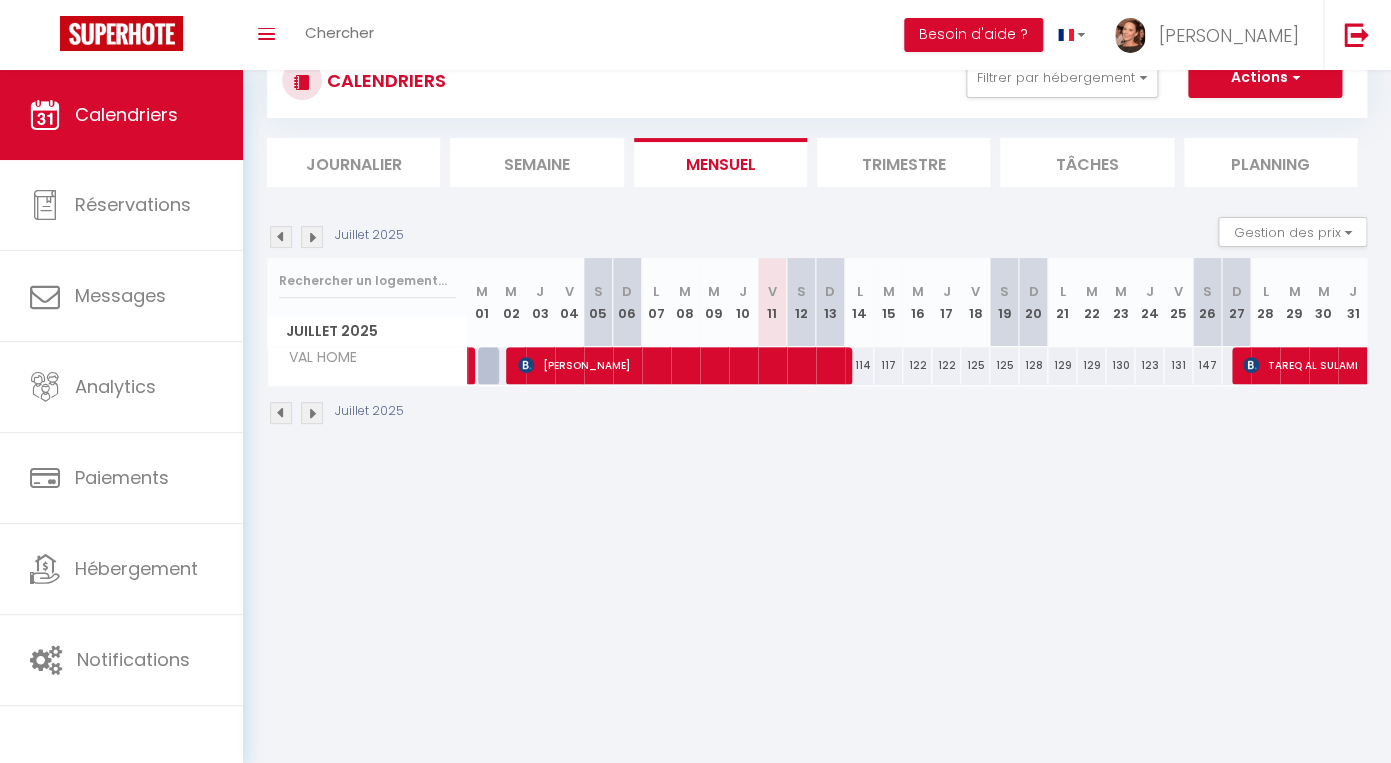 click at bounding box center [281, 237] 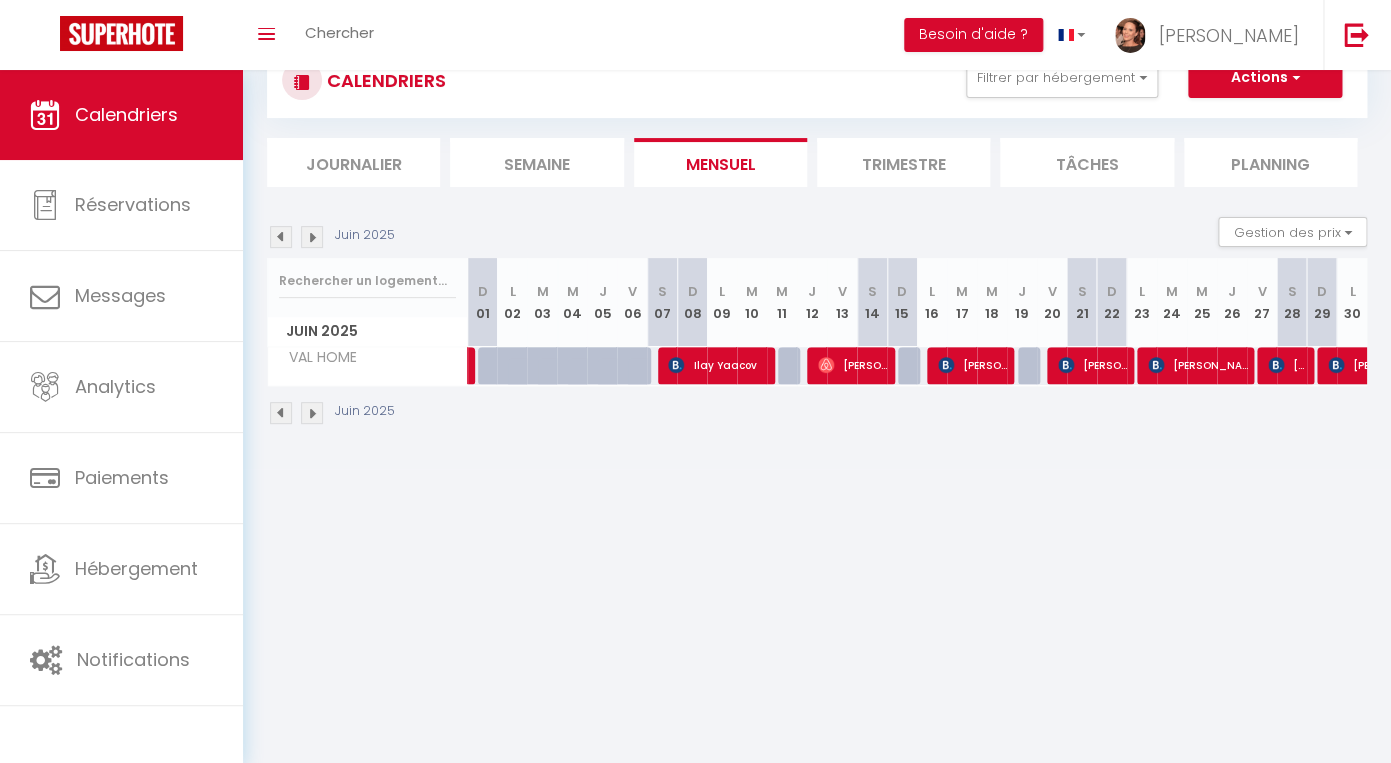 click at bounding box center [281, 237] 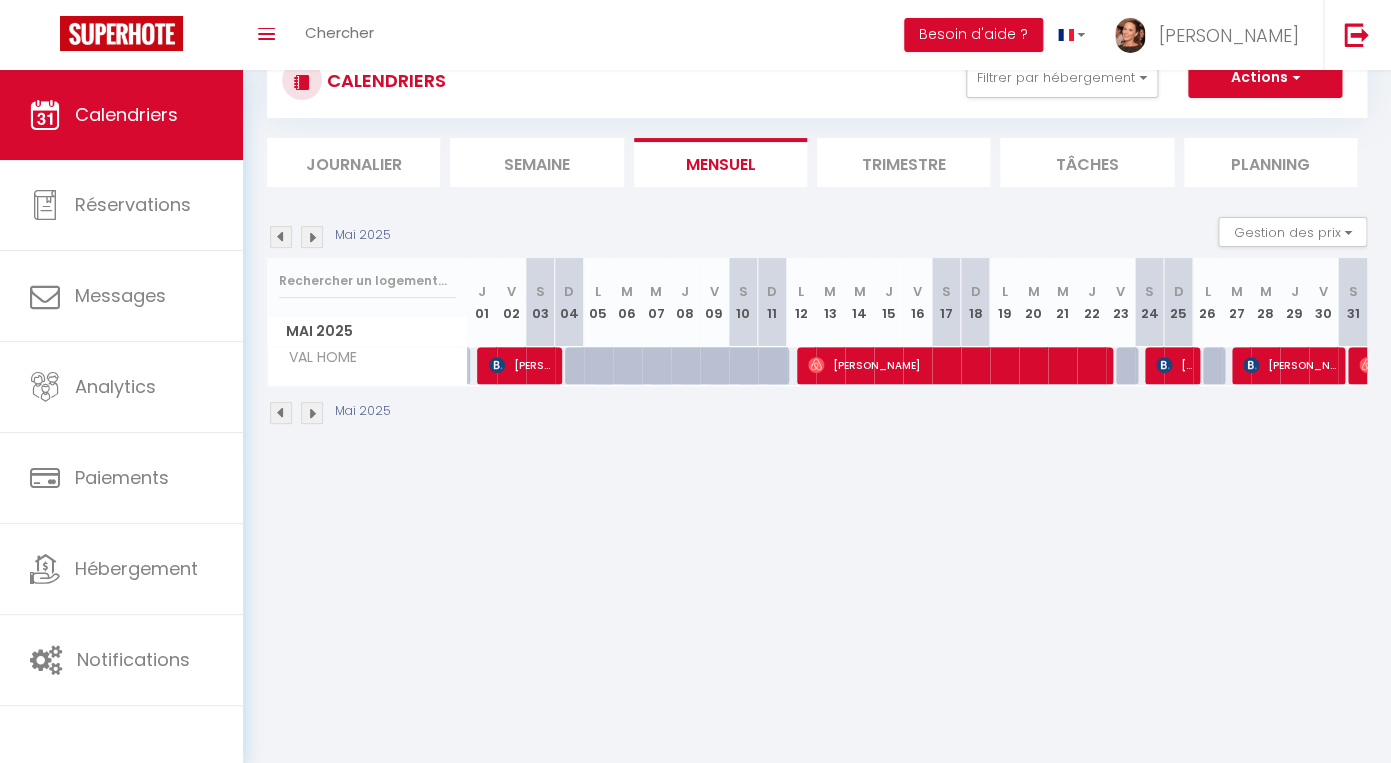click on "[PERSON_NAME]" at bounding box center (1175, 365) 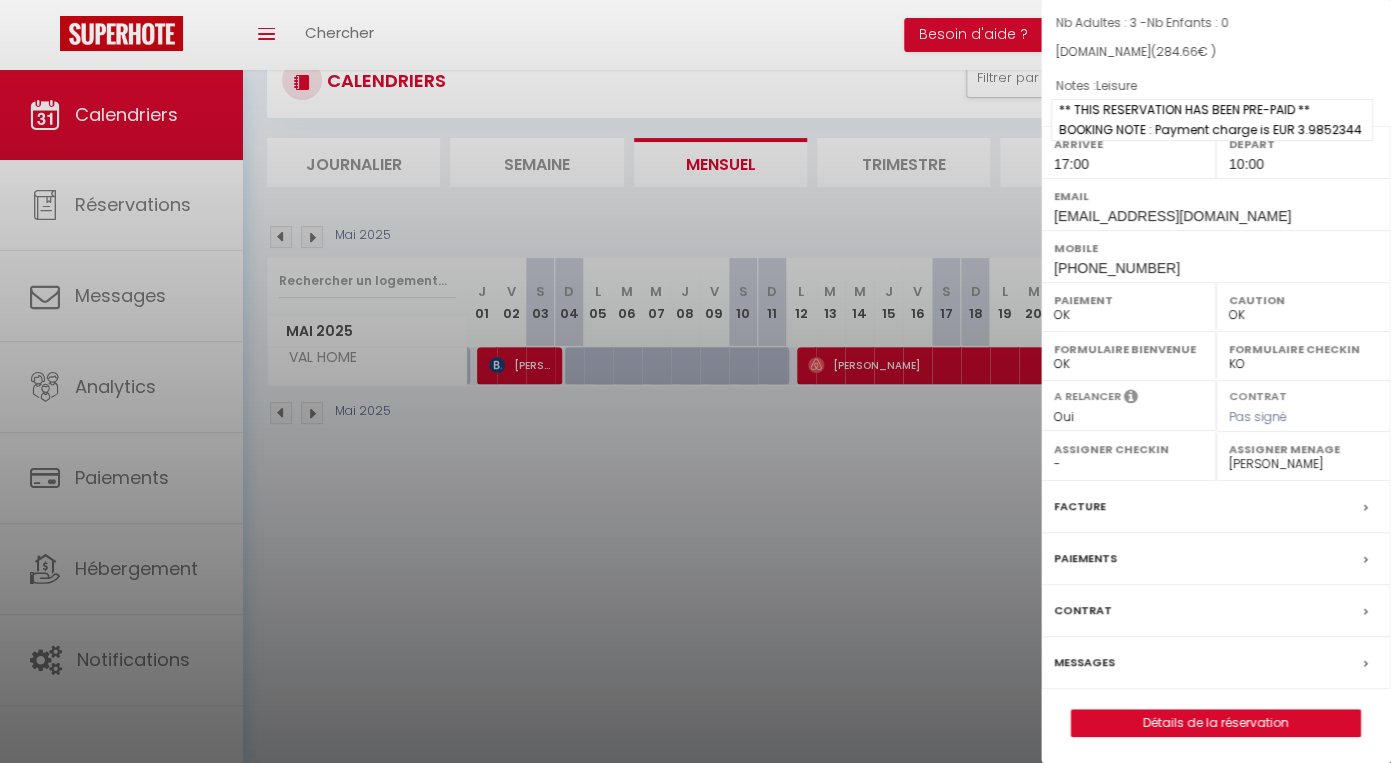 scroll, scrollTop: 0, scrollLeft: 0, axis: both 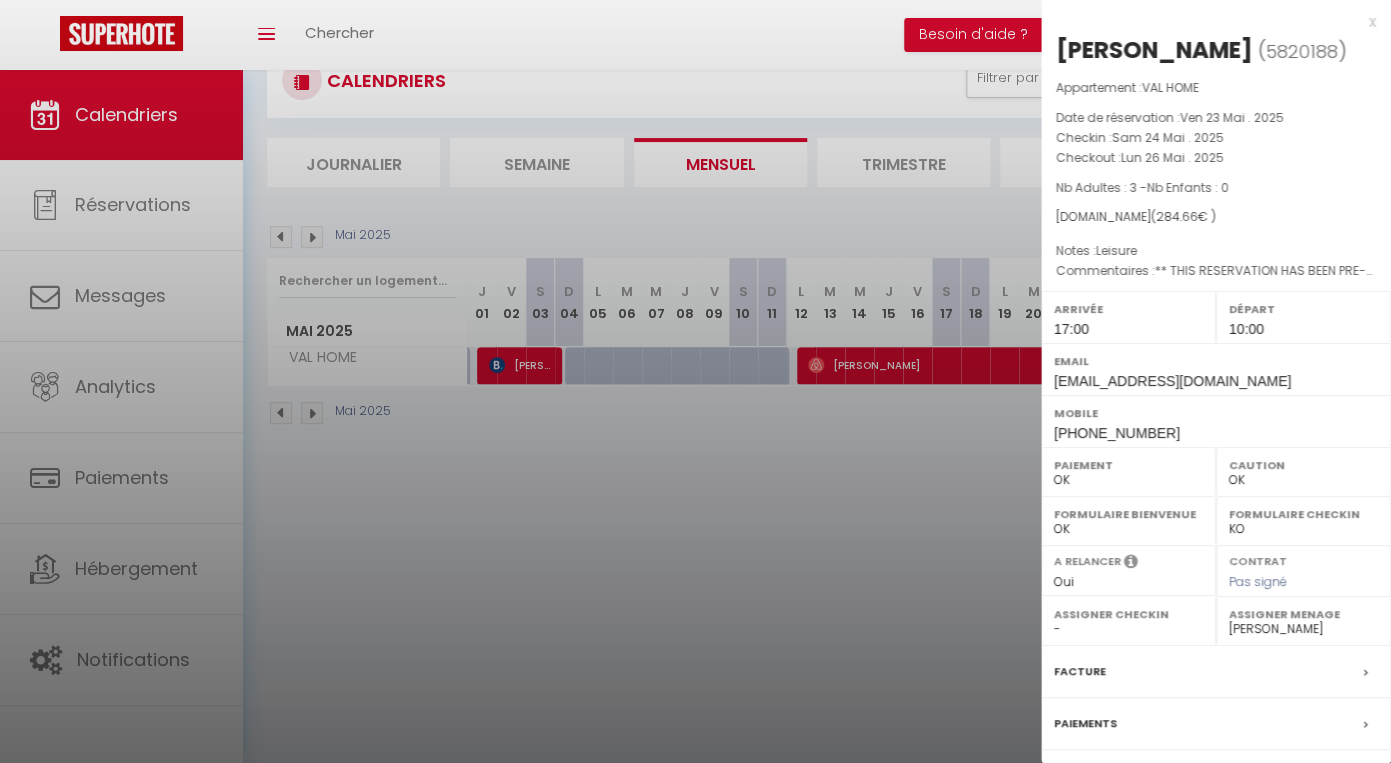 click at bounding box center [695, 381] 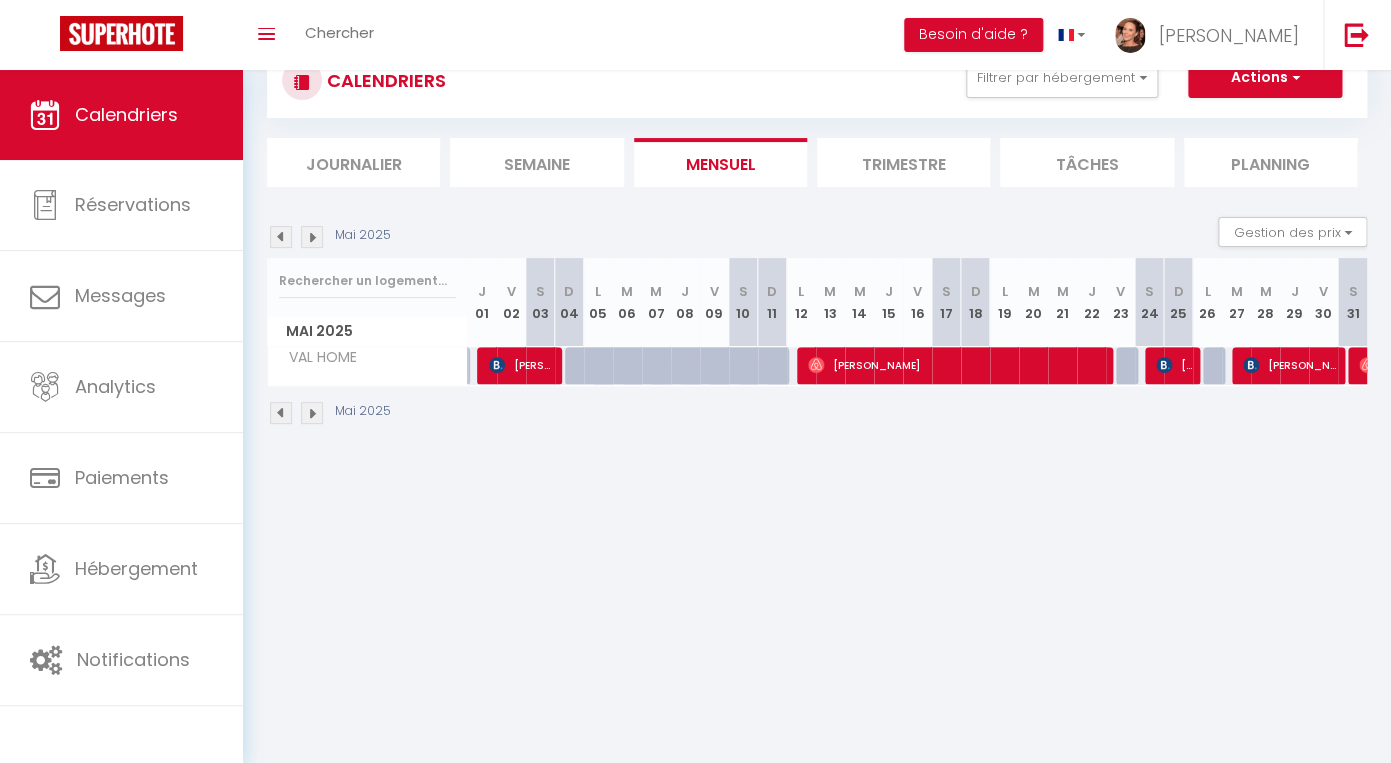 click at bounding box center [281, 413] 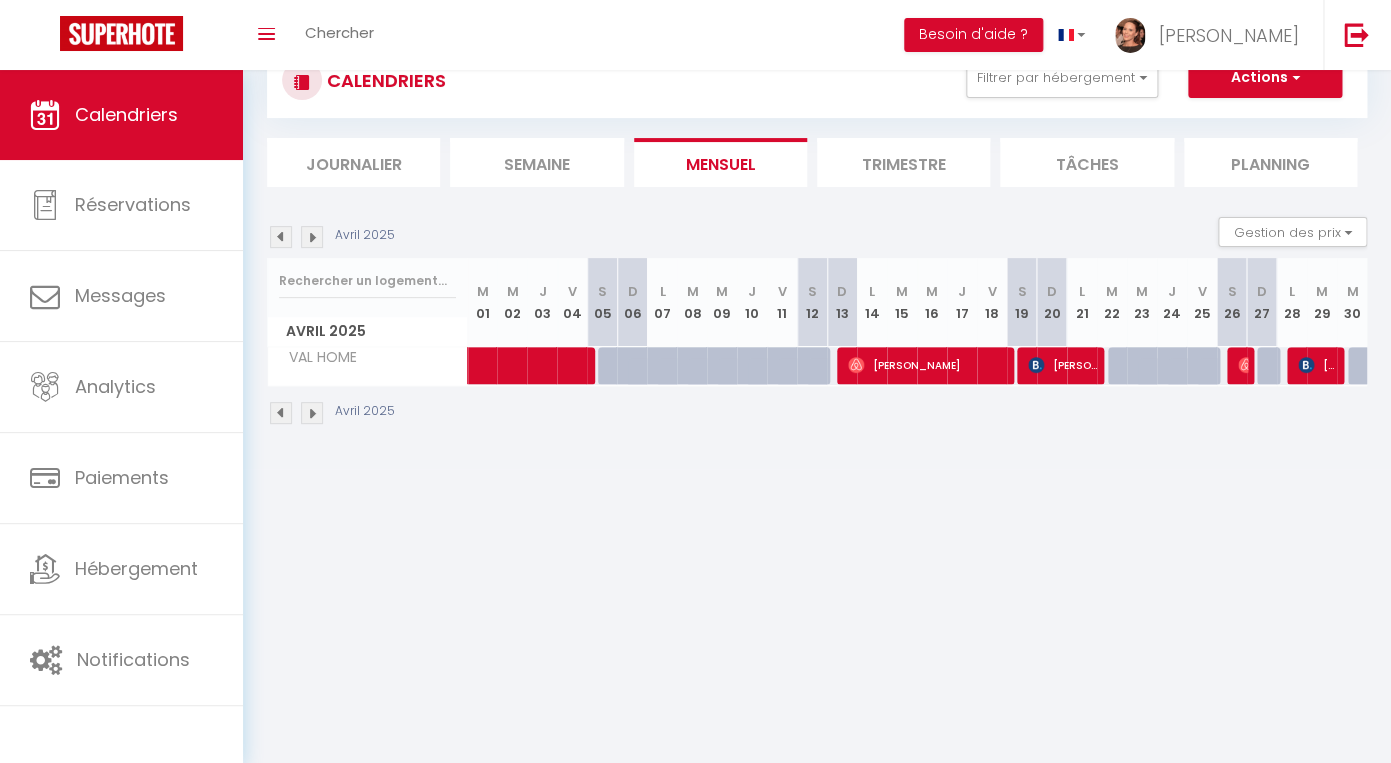 click at bounding box center (312, 413) 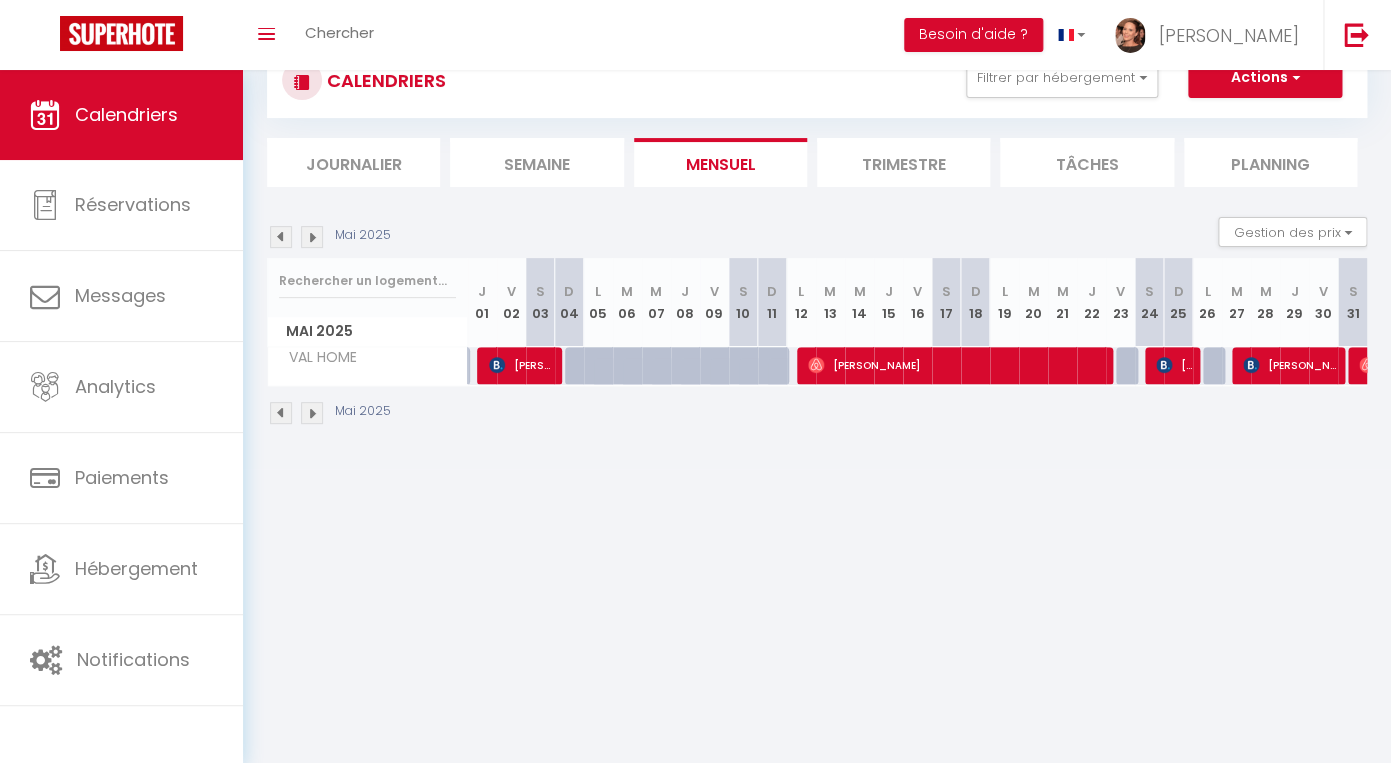 click at bounding box center [312, 413] 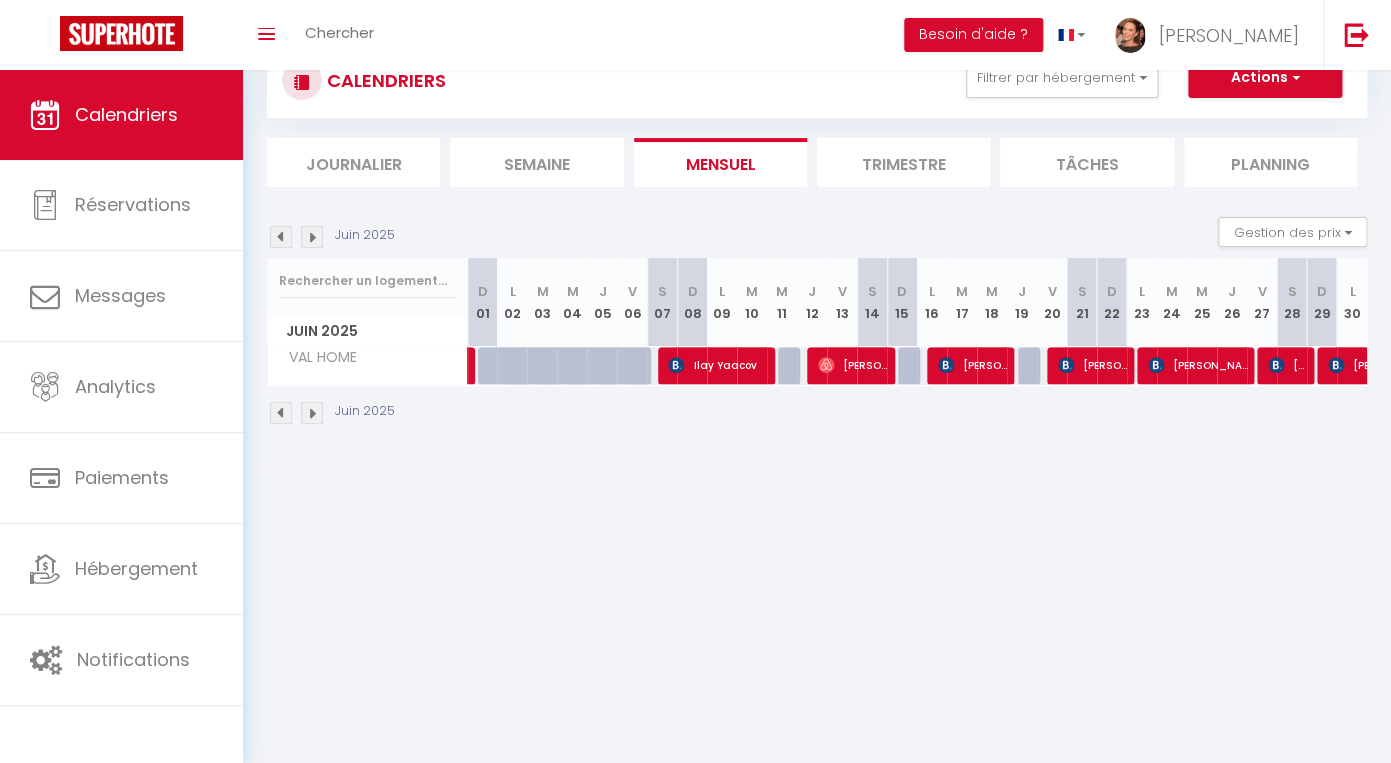 scroll, scrollTop: 66, scrollLeft: 0, axis: vertical 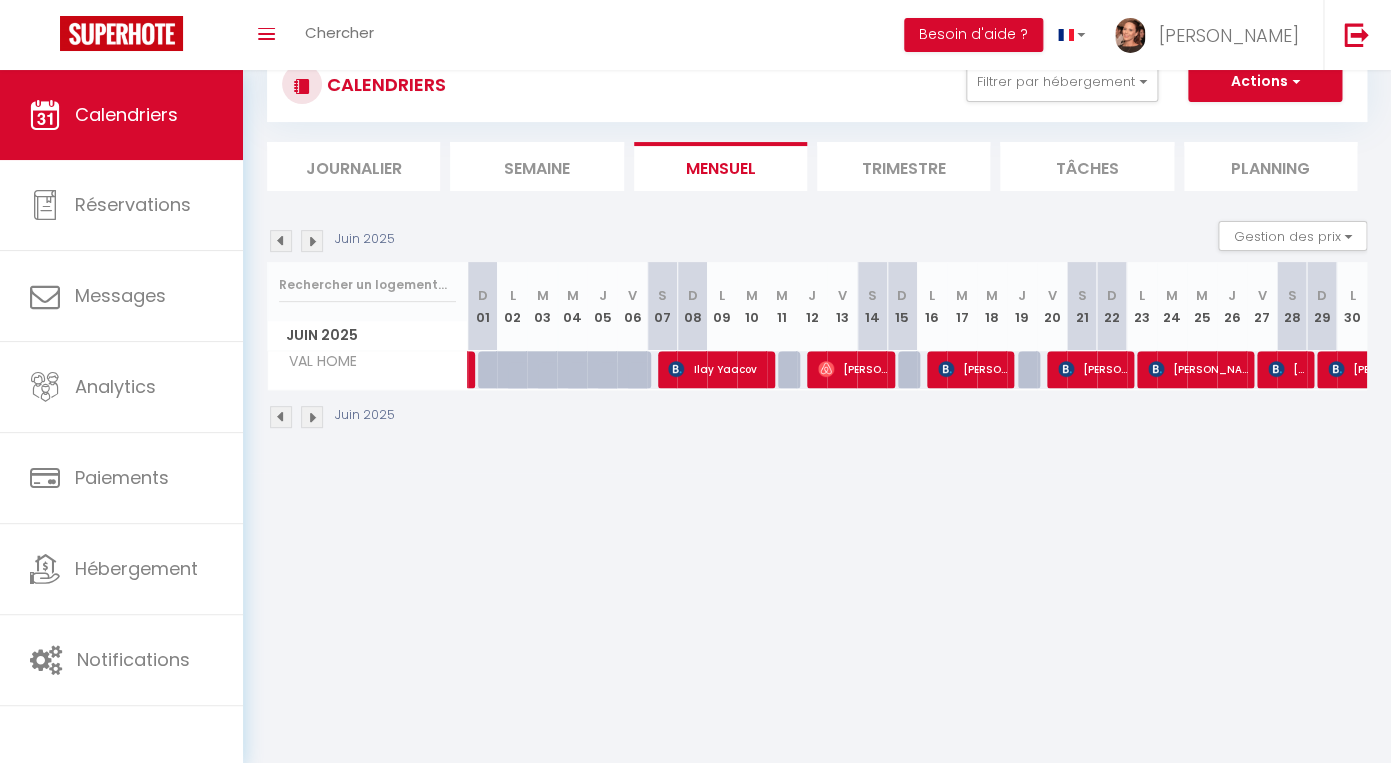 click at bounding box center (281, 417) 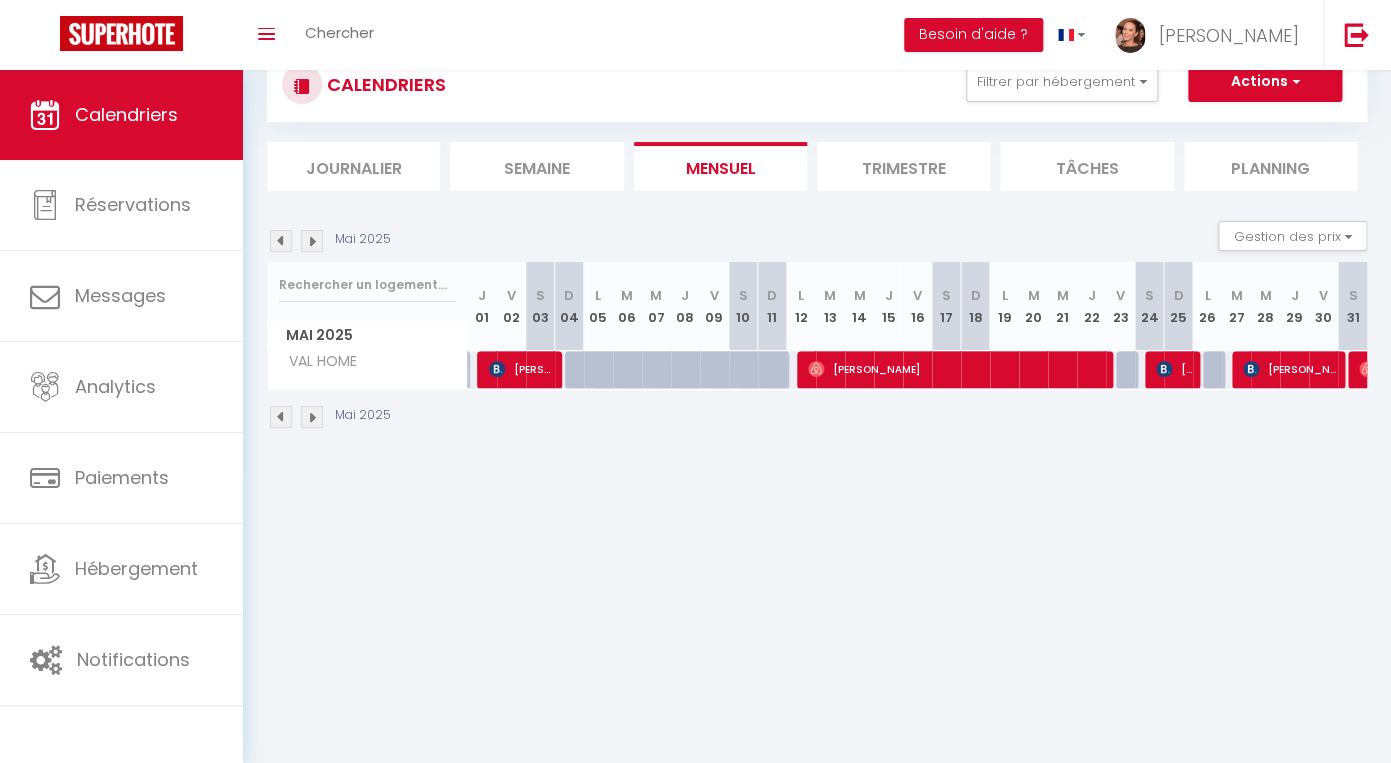 click at bounding box center (312, 241) 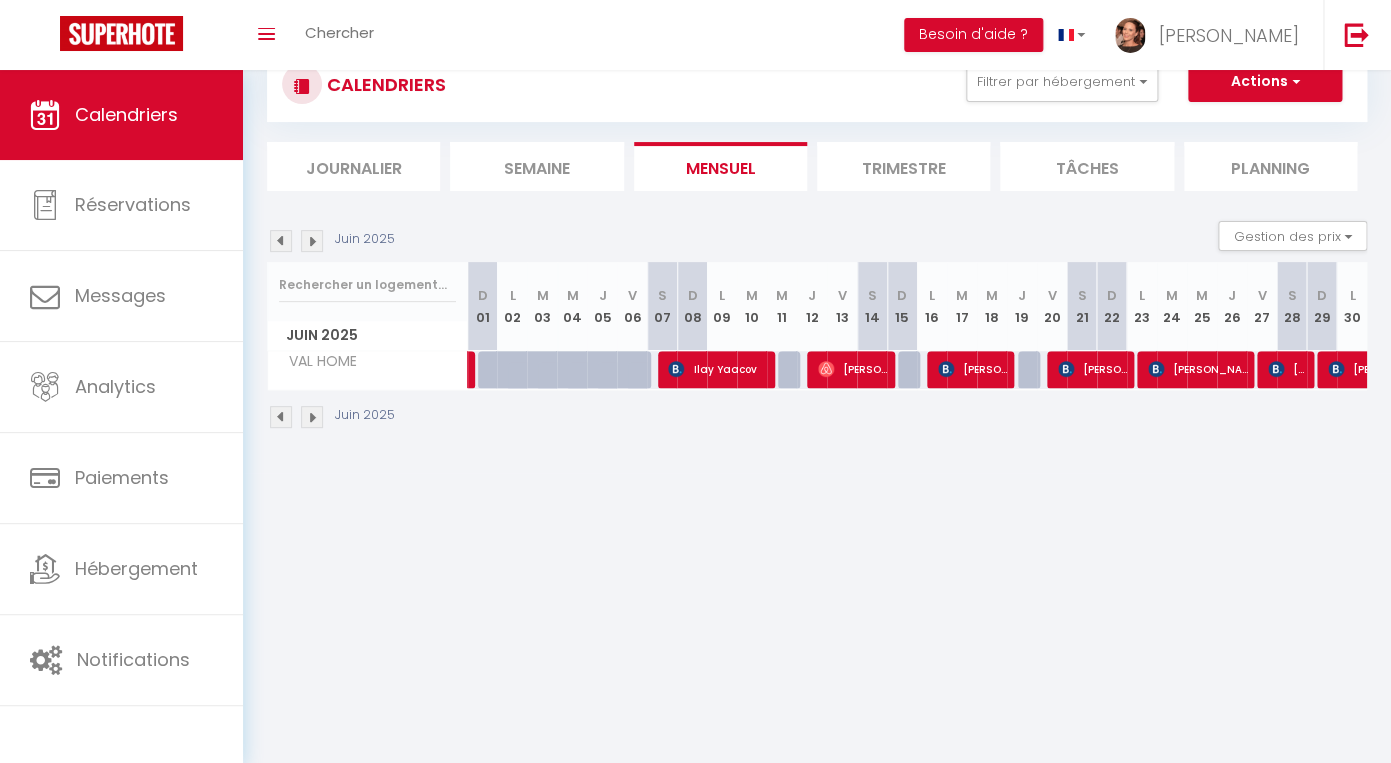 click at bounding box center [281, 241] 